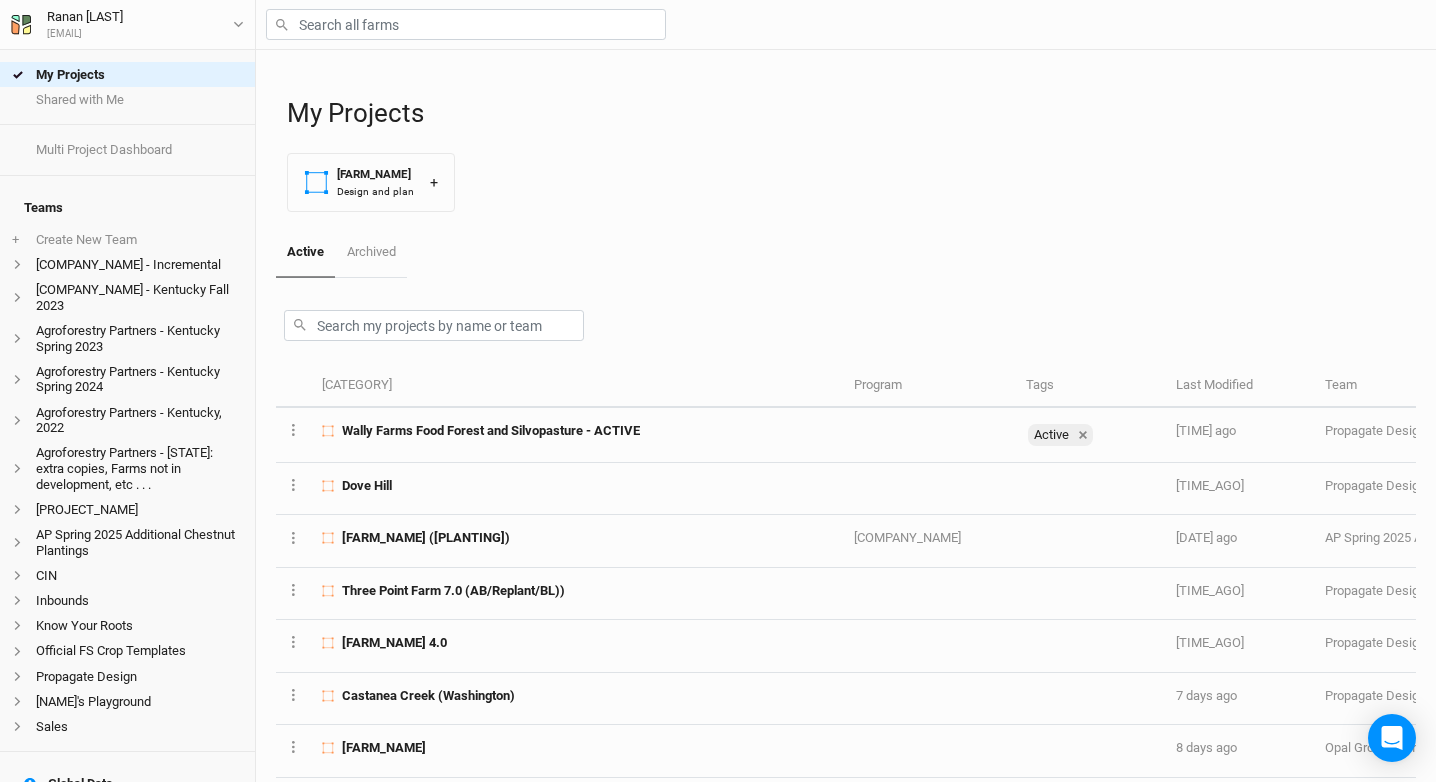 scroll, scrollTop: 0, scrollLeft: 0, axis: both 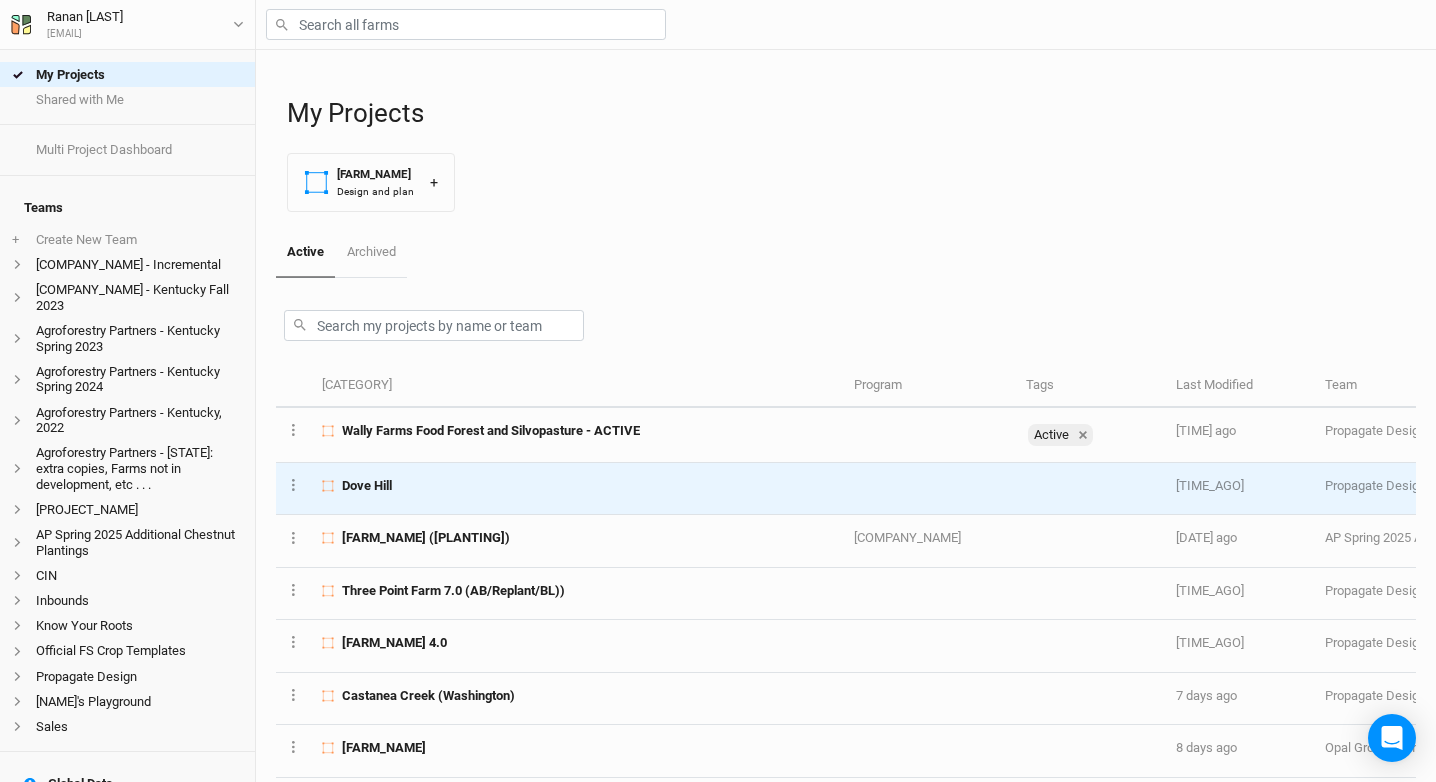 click on "Dove Hill" at bounding box center [576, 486] 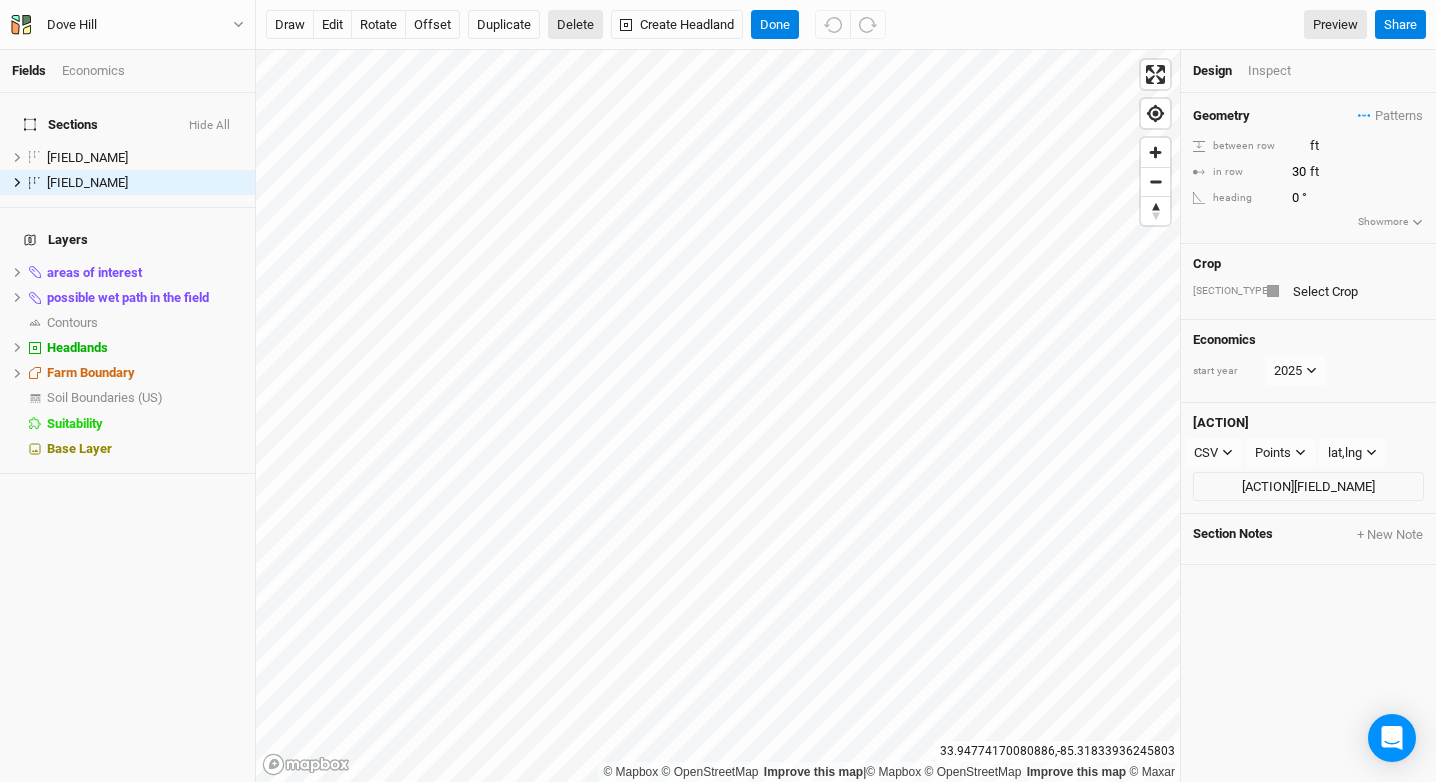 click on "Delete" at bounding box center [575, 25] 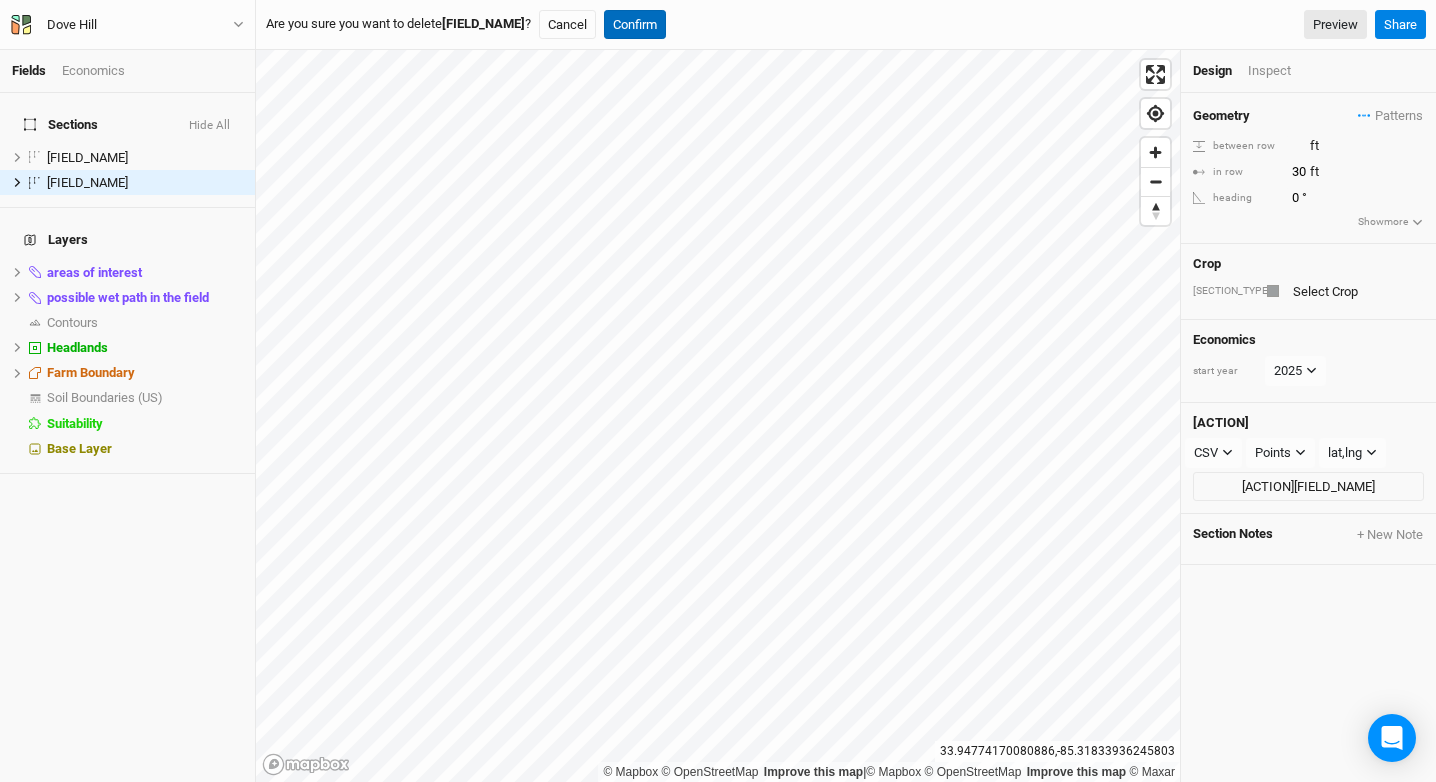 click on "Confirm" at bounding box center [635, 25] 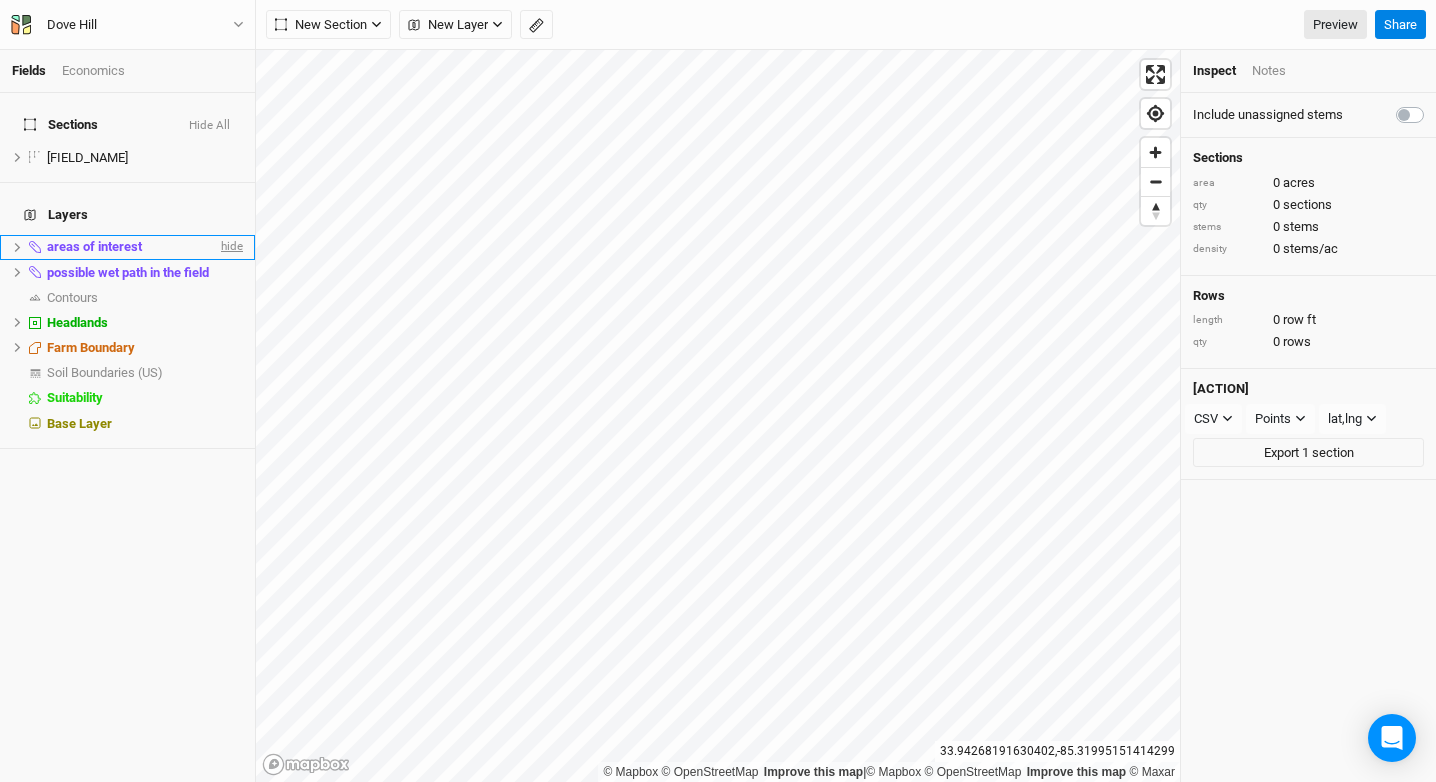 click on "hide" at bounding box center (230, 247) 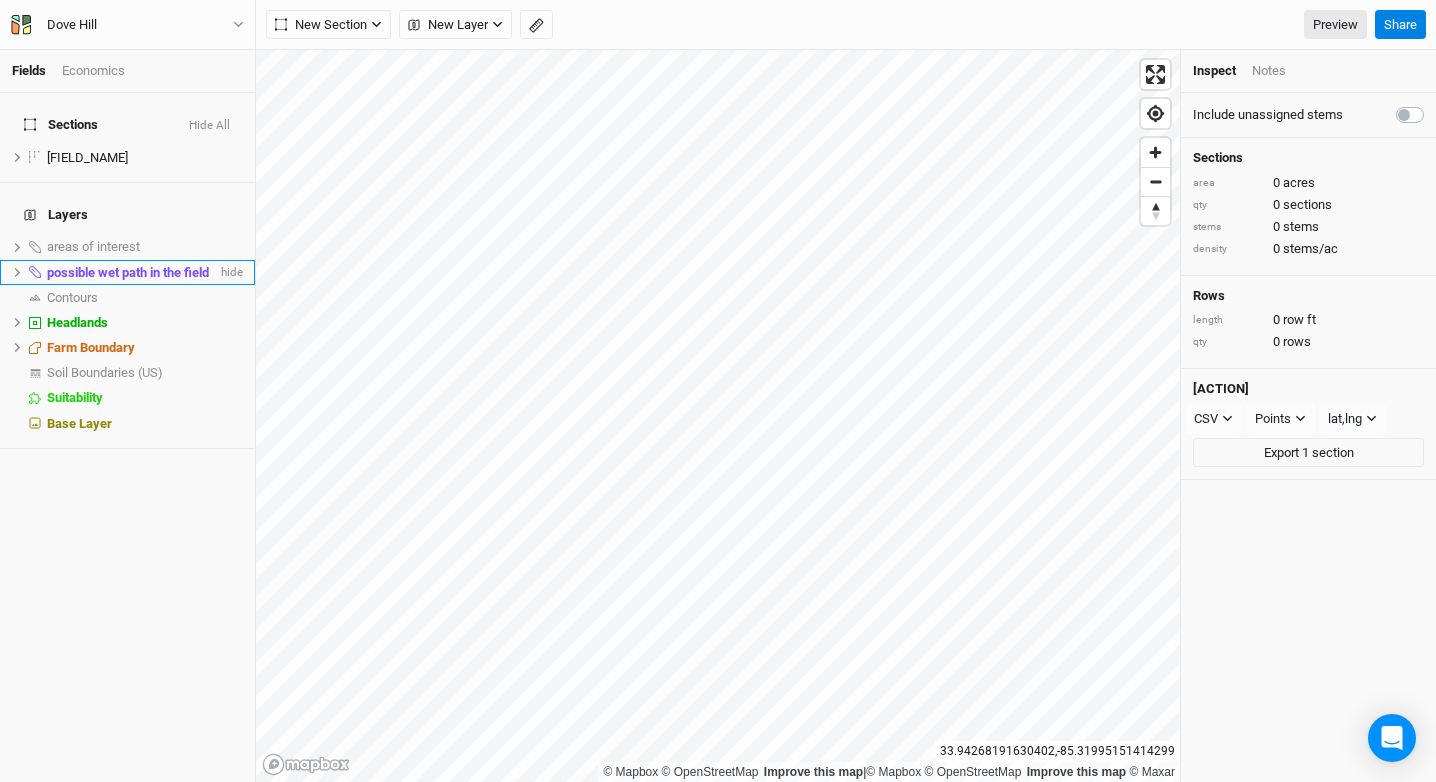 click on "possible wet path in the field hide" at bounding box center [127, 272] 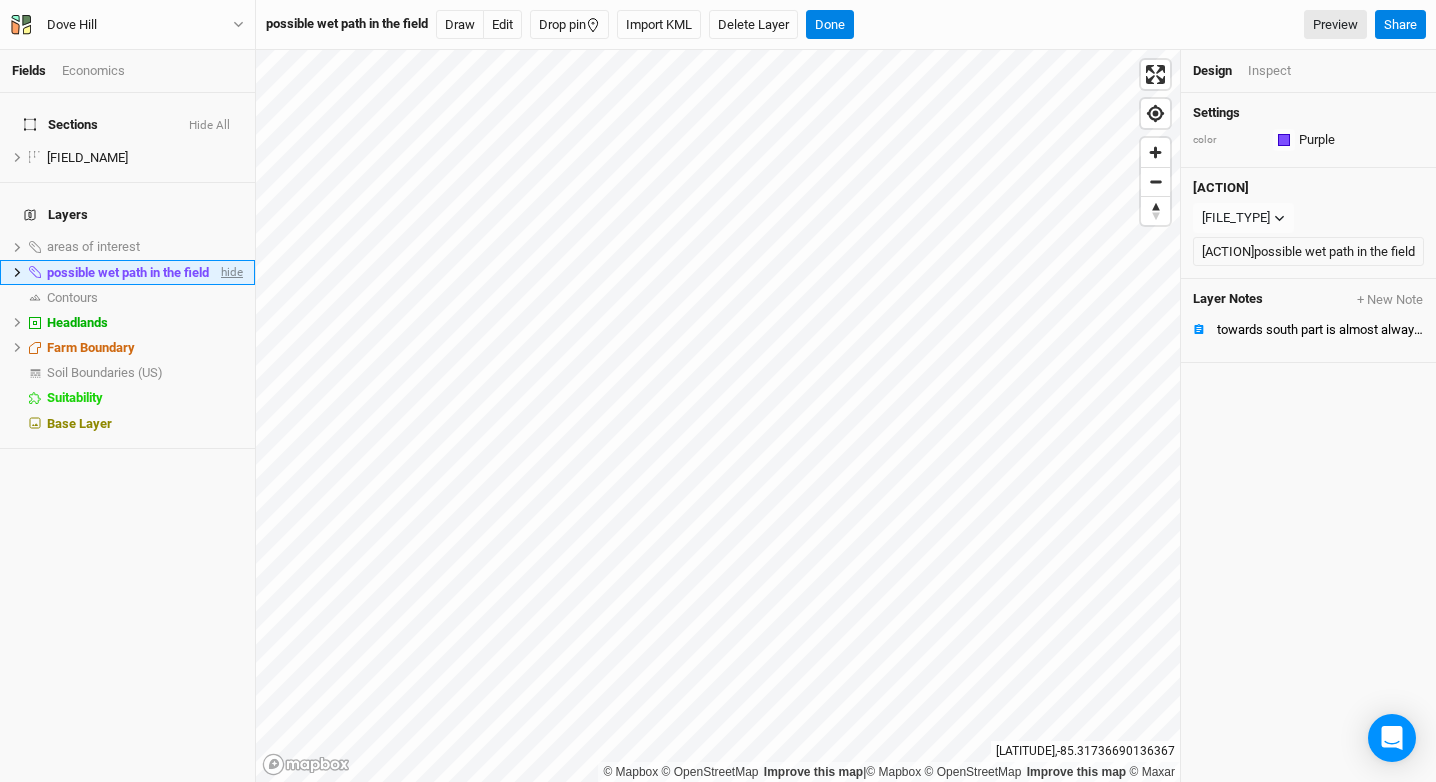 click on "hide" at bounding box center (230, 272) 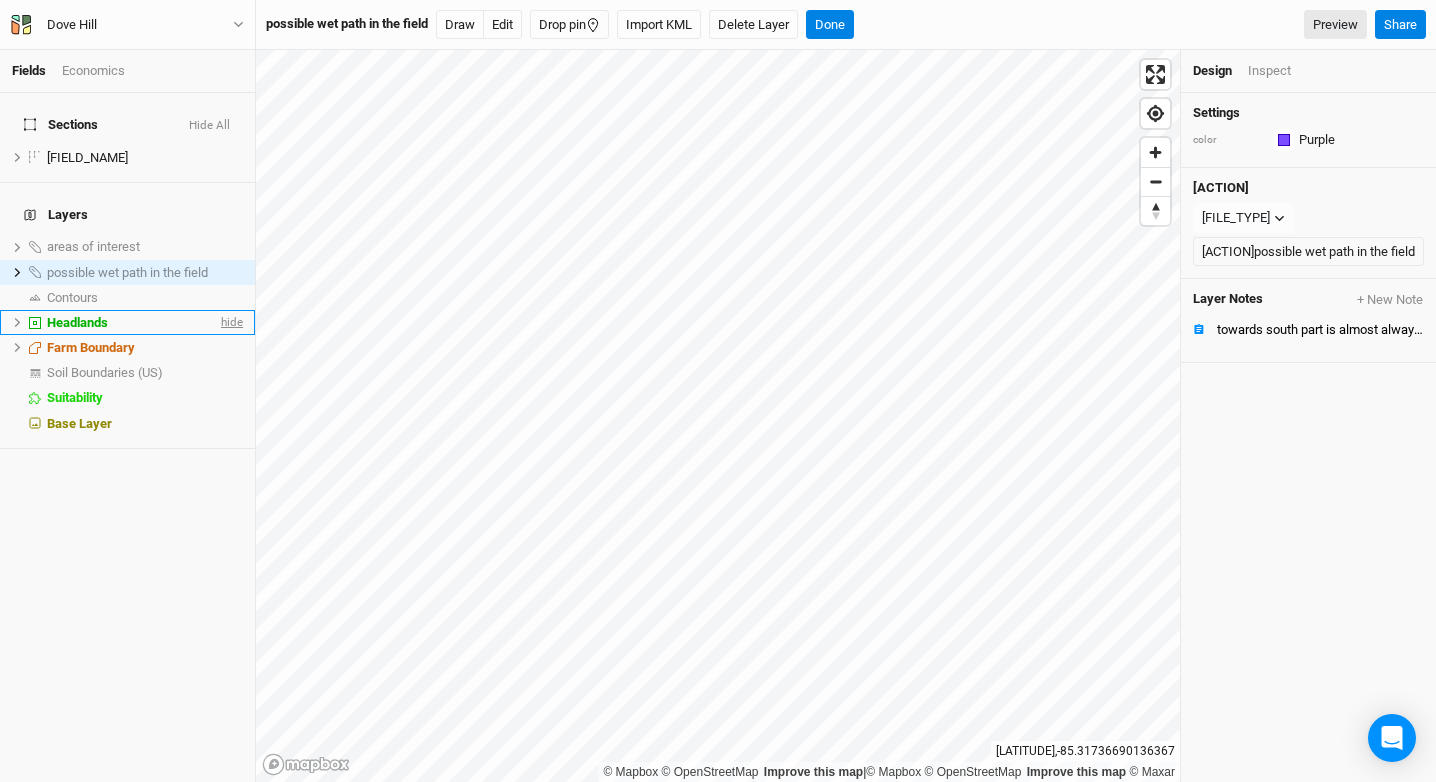 click on "hide" at bounding box center [230, 322] 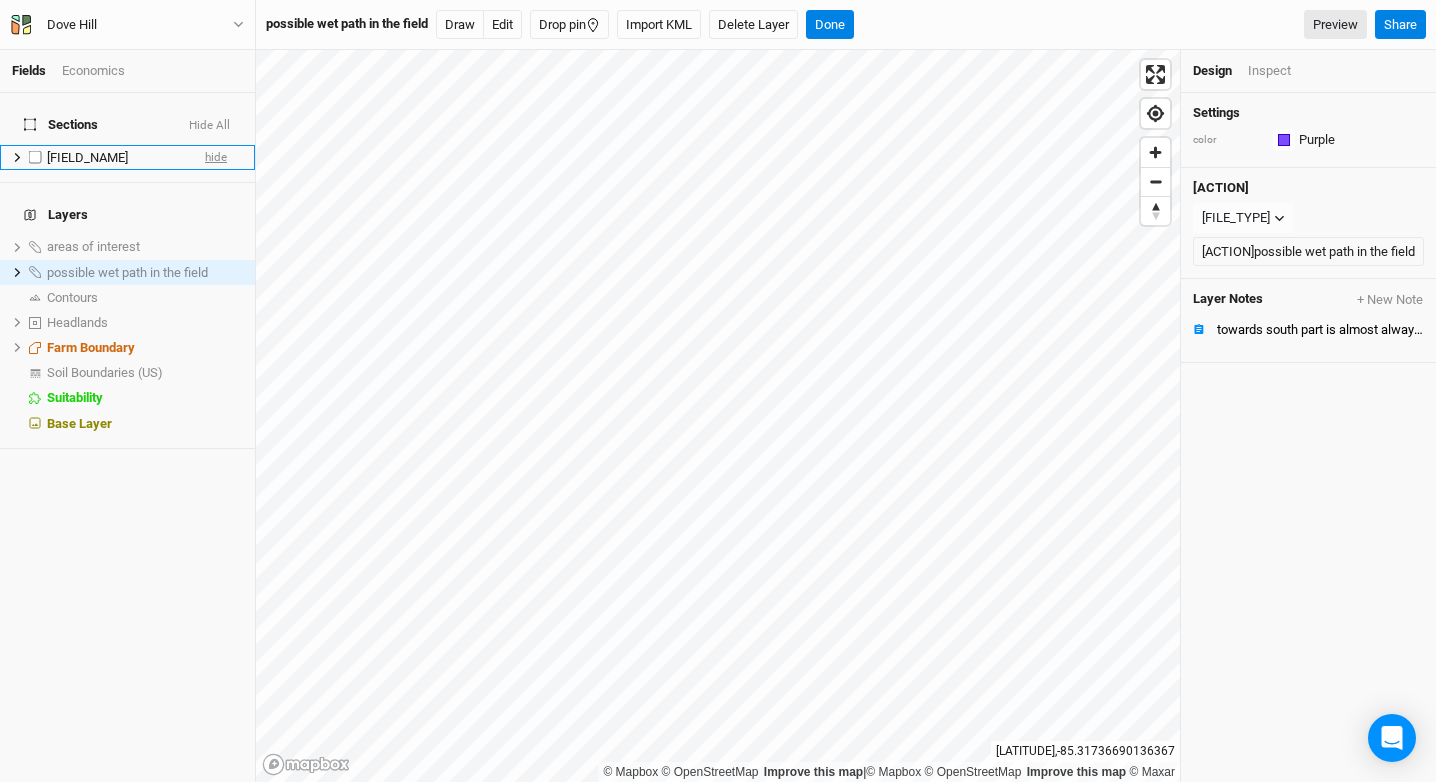 click on "hide" at bounding box center [216, 157] 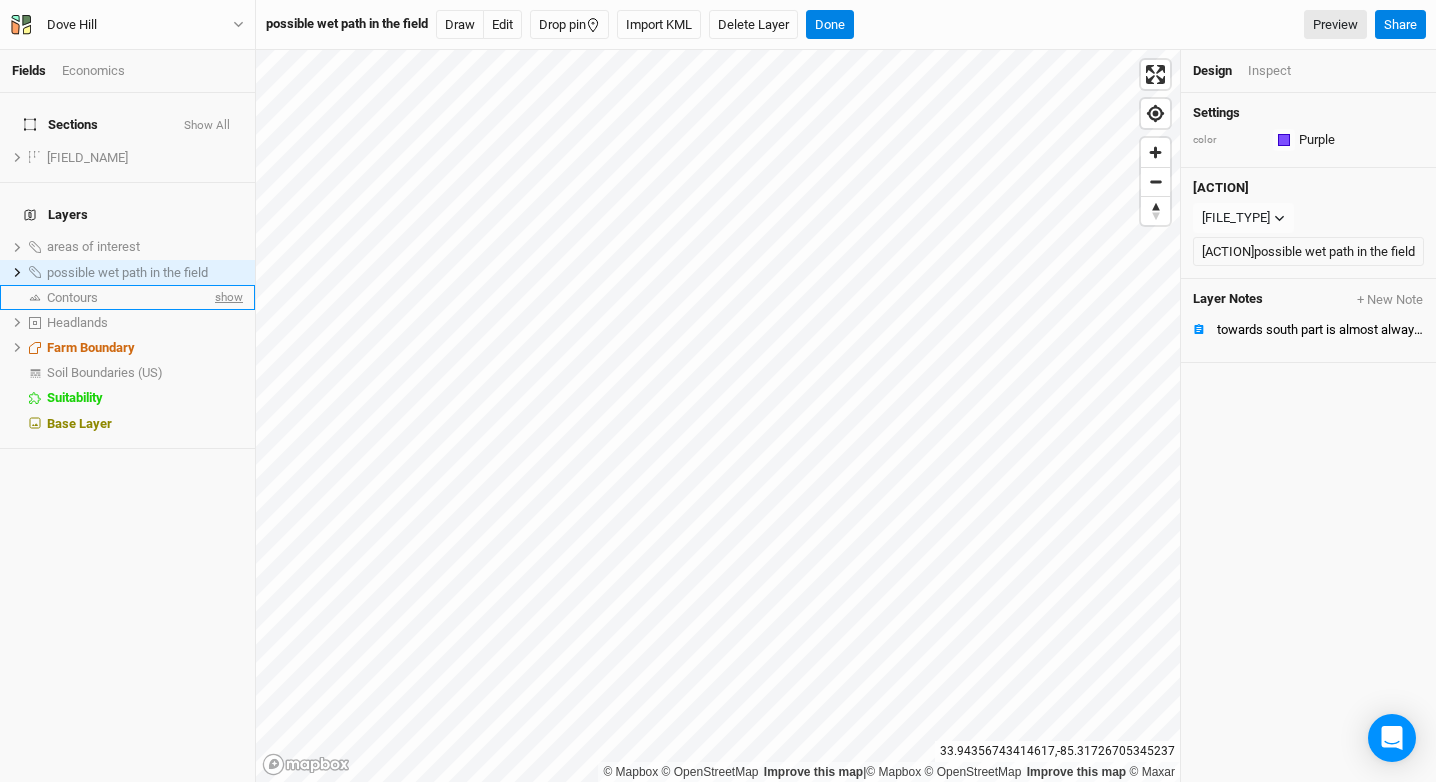 click on "show" at bounding box center (227, 297) 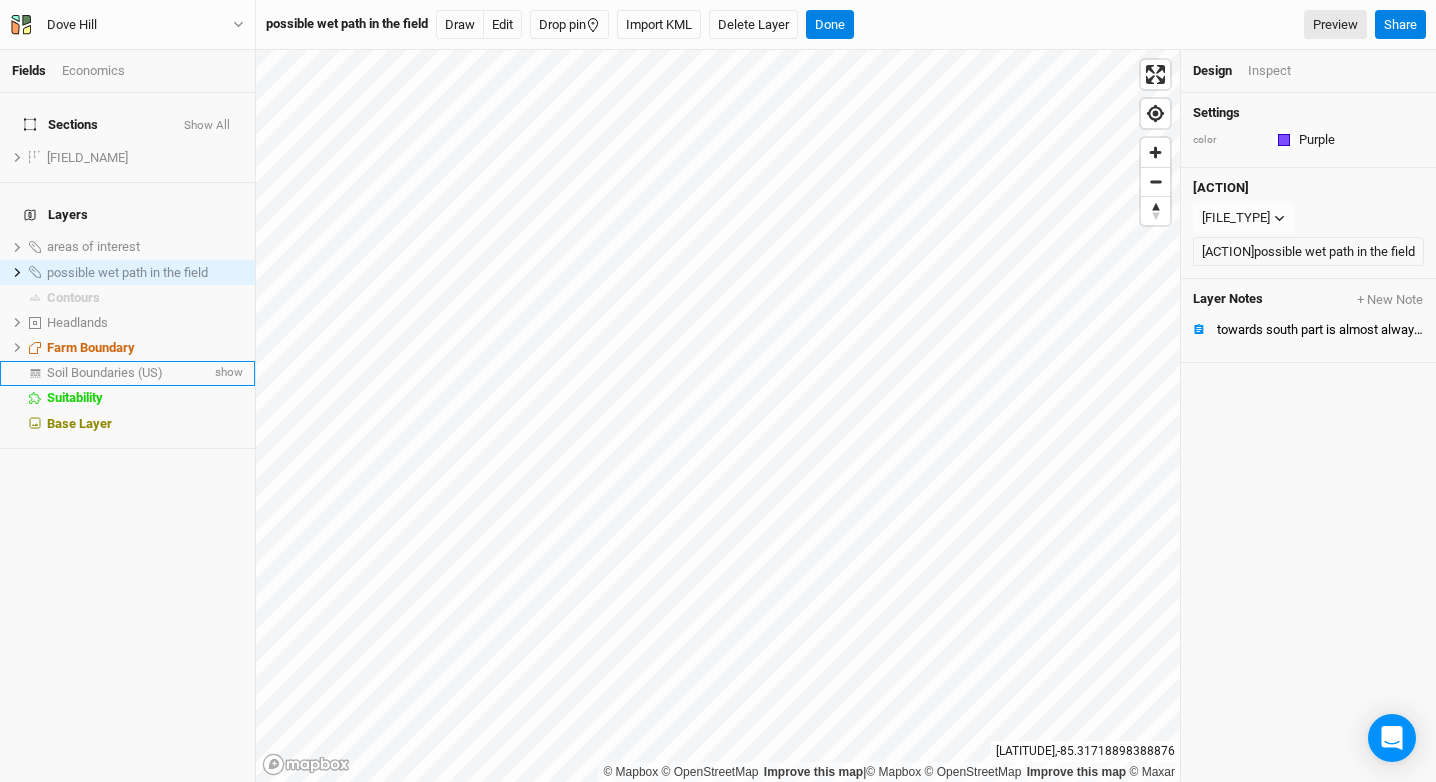 click on "Soil Boundaries (US)" at bounding box center (105, 372) 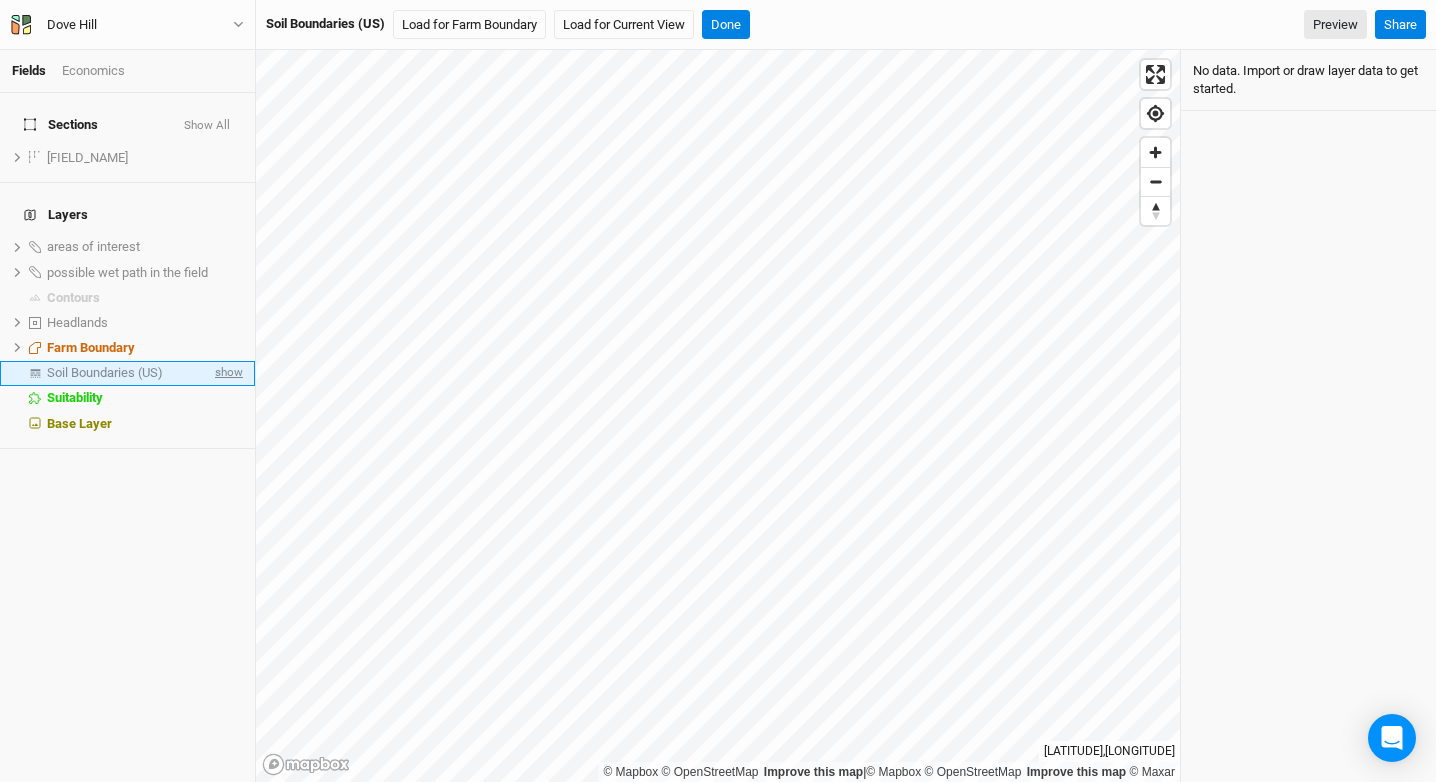 click on "show" at bounding box center (227, 373) 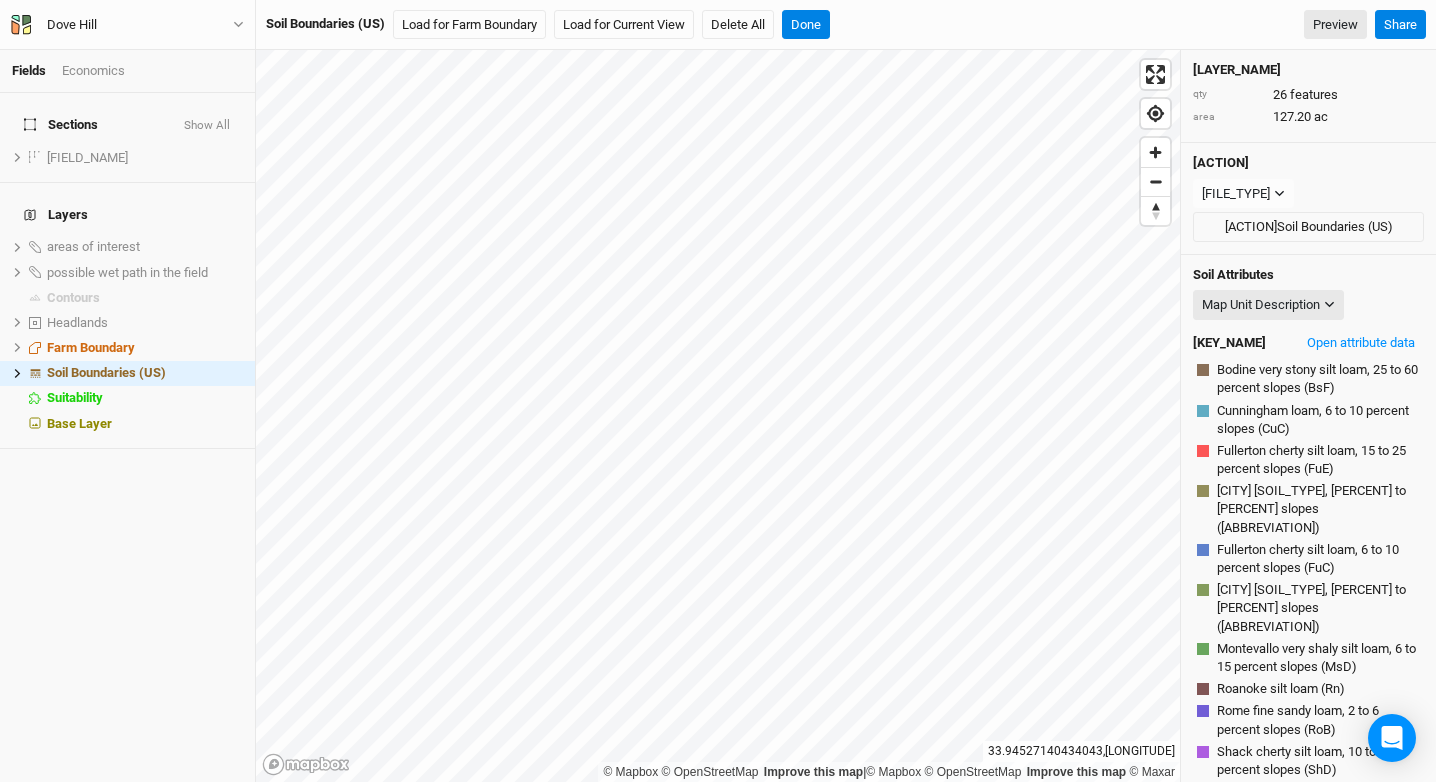 click on "Show All" at bounding box center [207, 126] 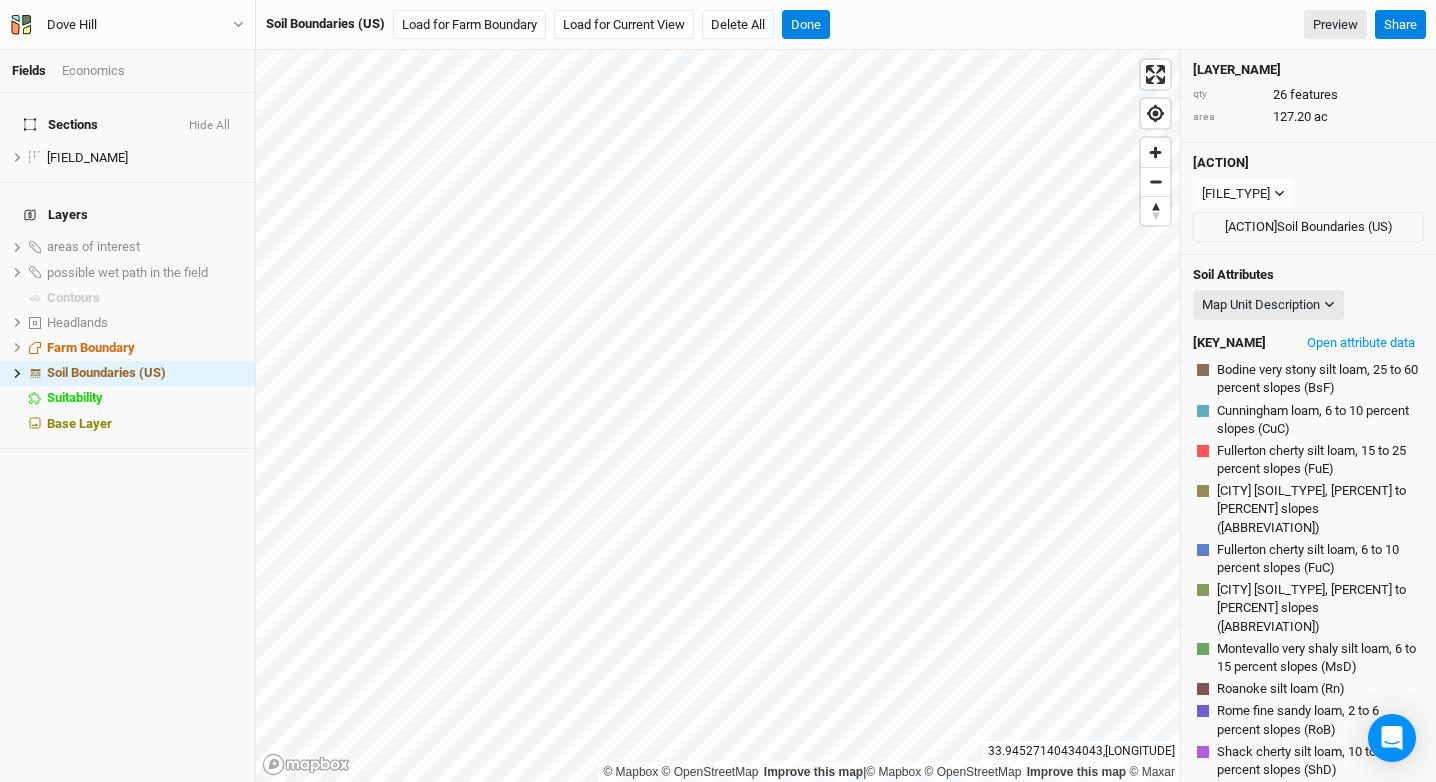 click on "Hide All" at bounding box center (209, 126) 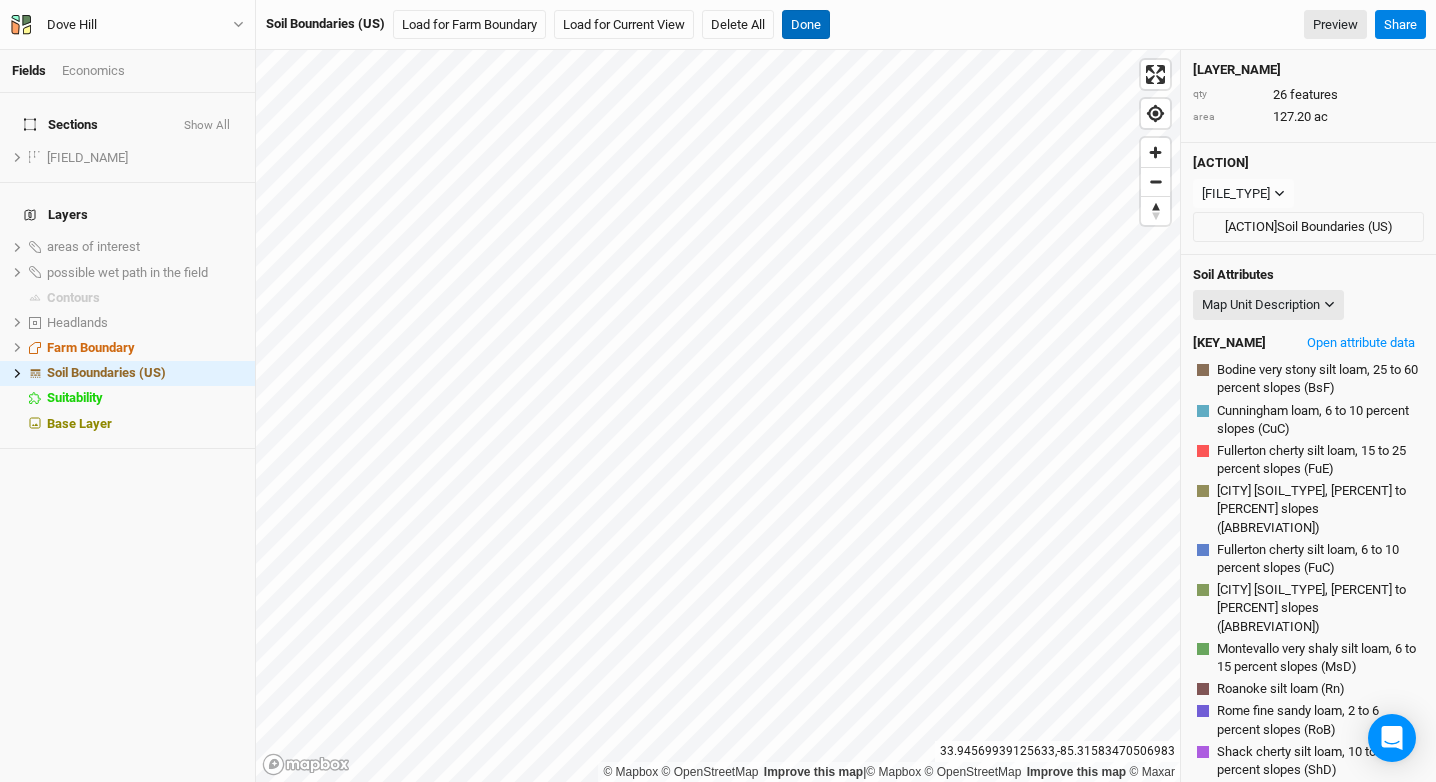 click on "Done" at bounding box center (806, 25) 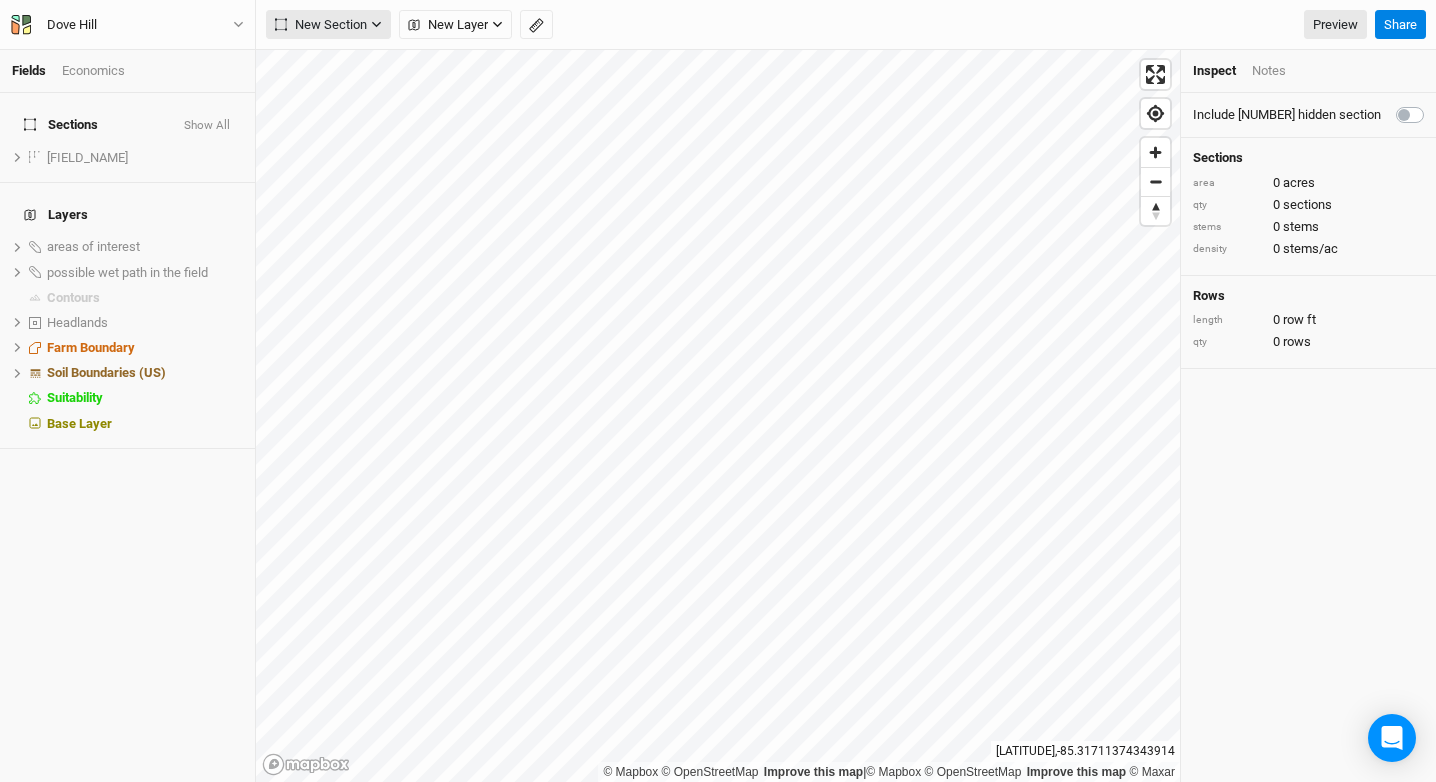 click on "New Section" at bounding box center (328, 25) 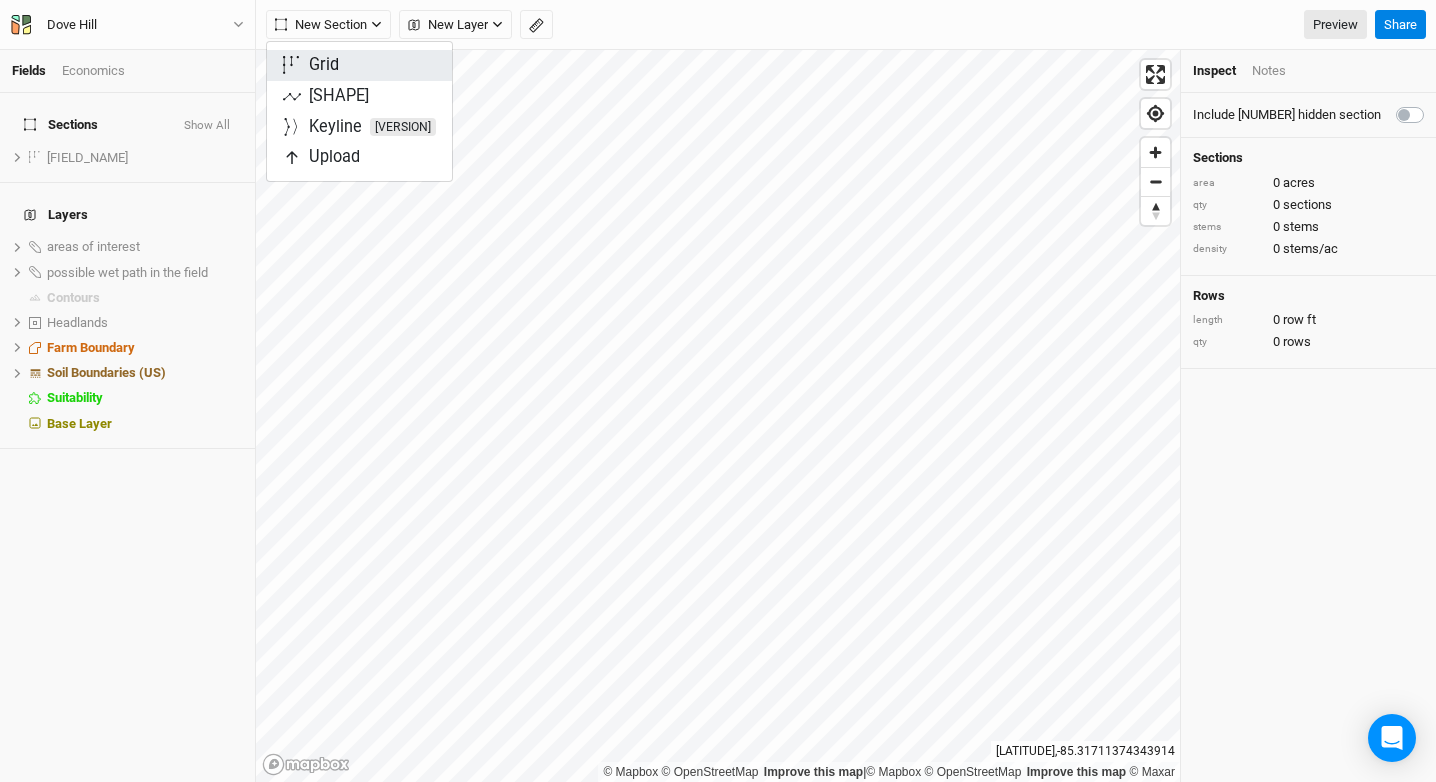 click on "Grid" at bounding box center (324, 65) 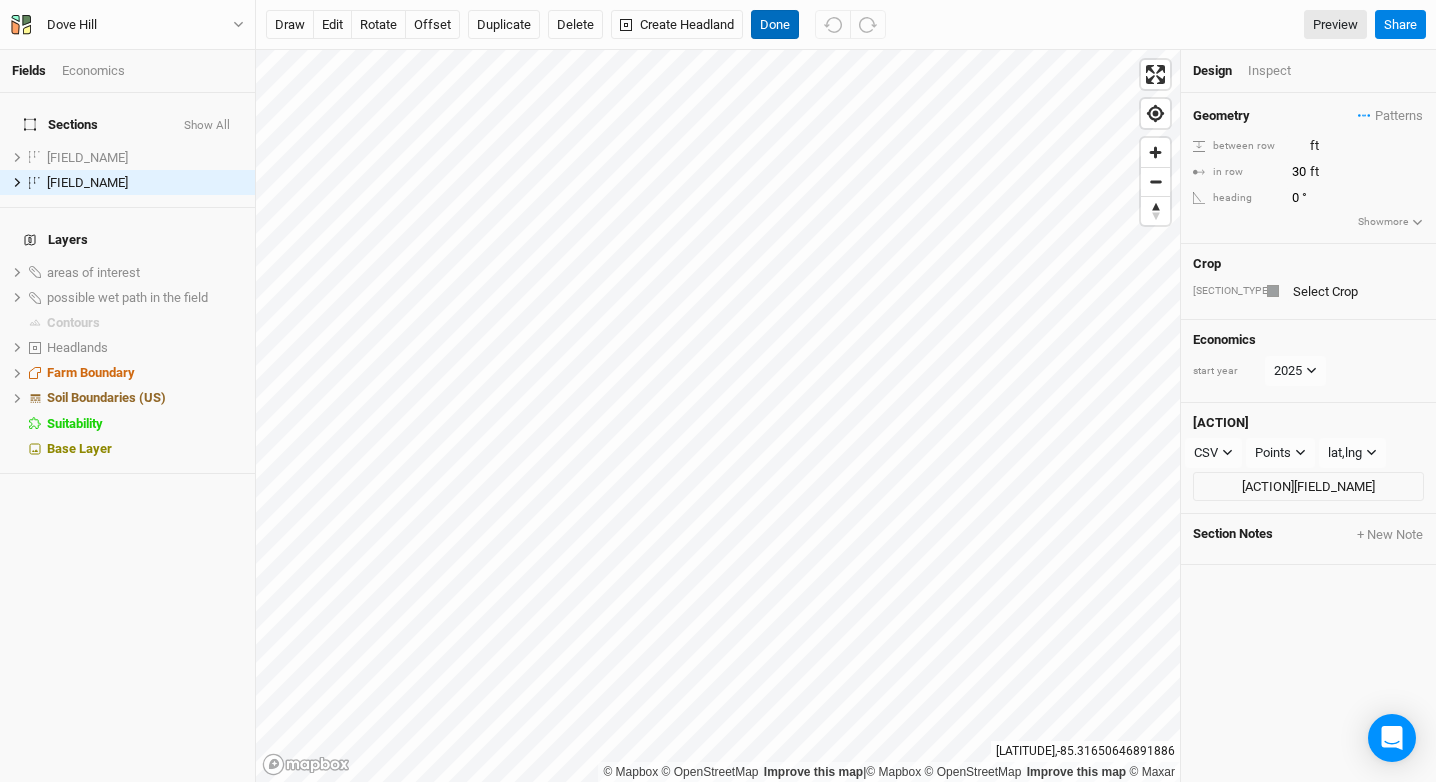 click on "Done" at bounding box center [775, 25] 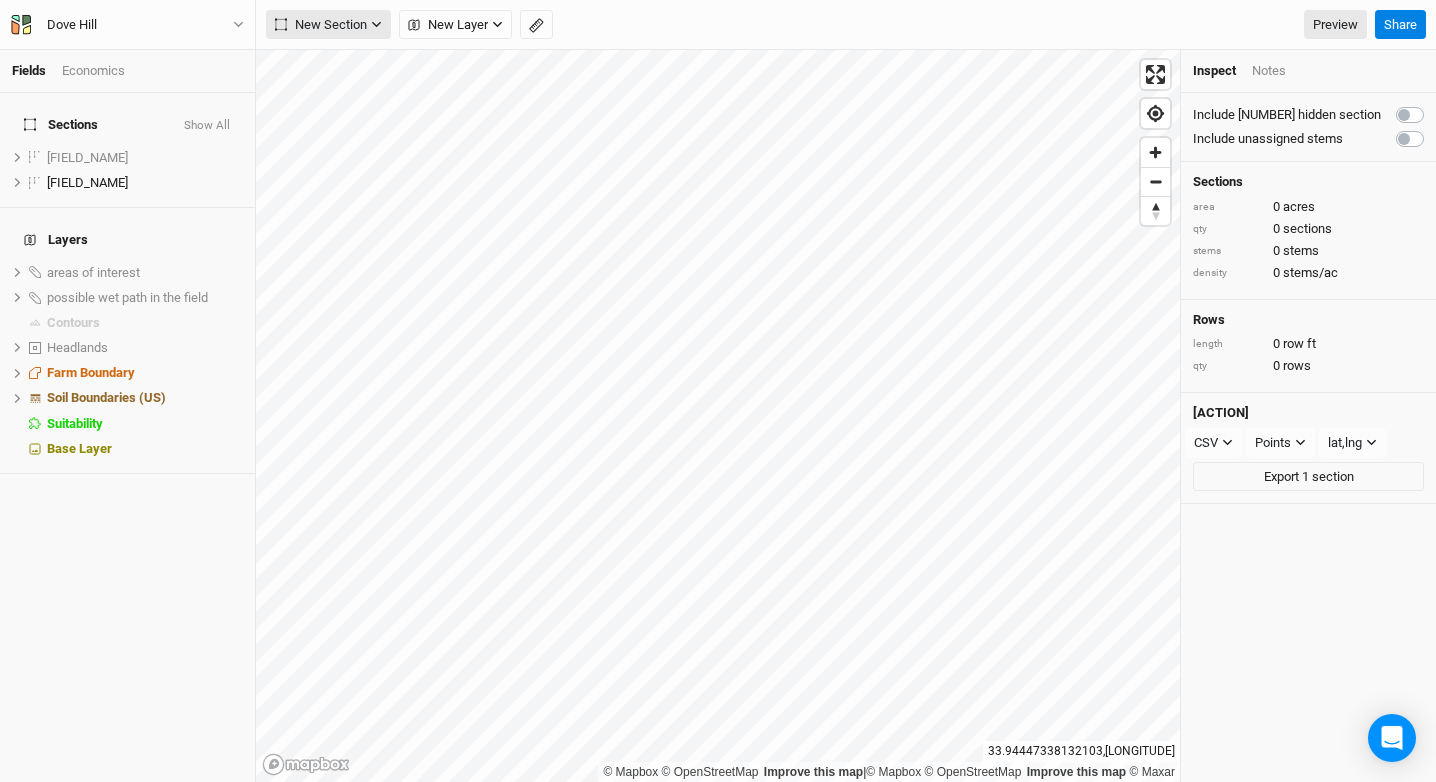 click on "New Section" at bounding box center [321, 25] 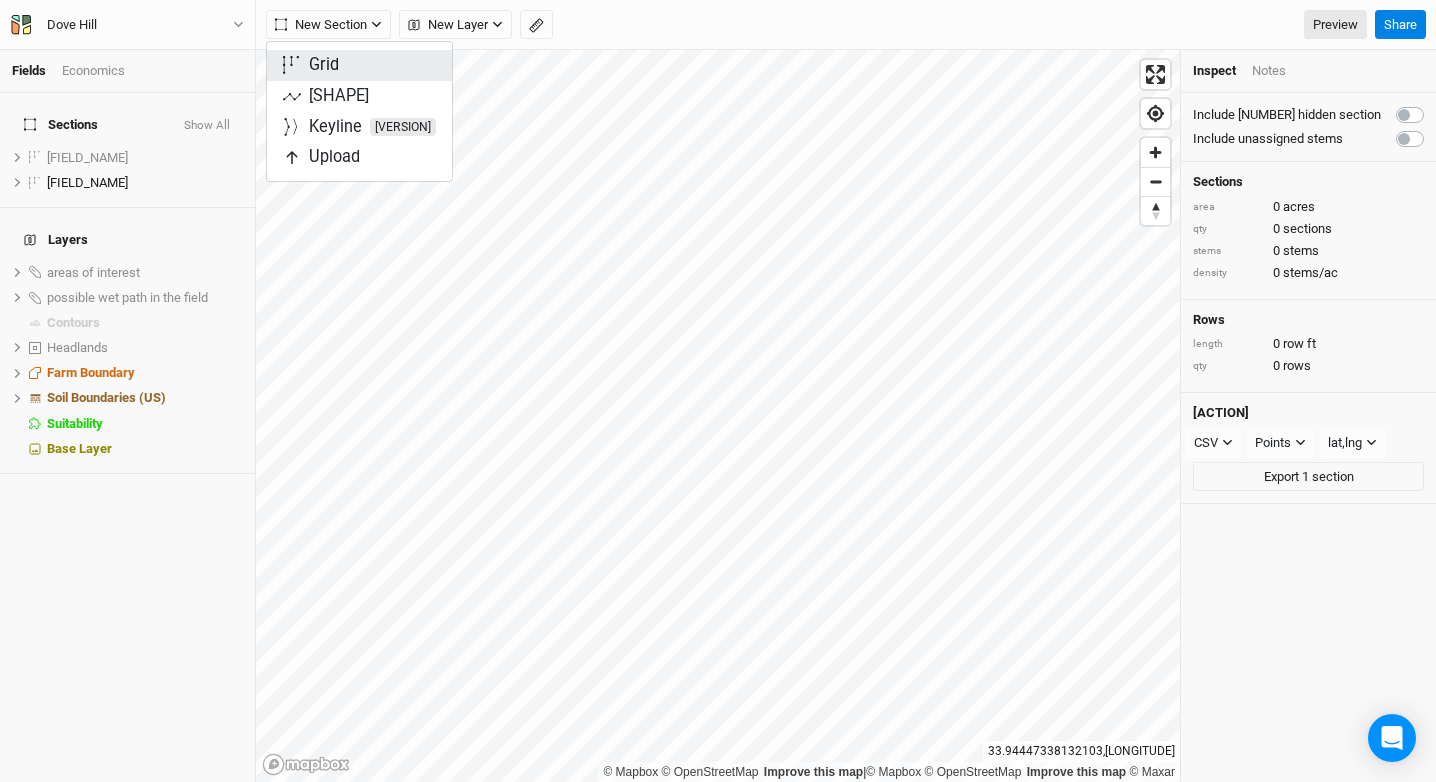 click on "Grid" at bounding box center (324, 65) 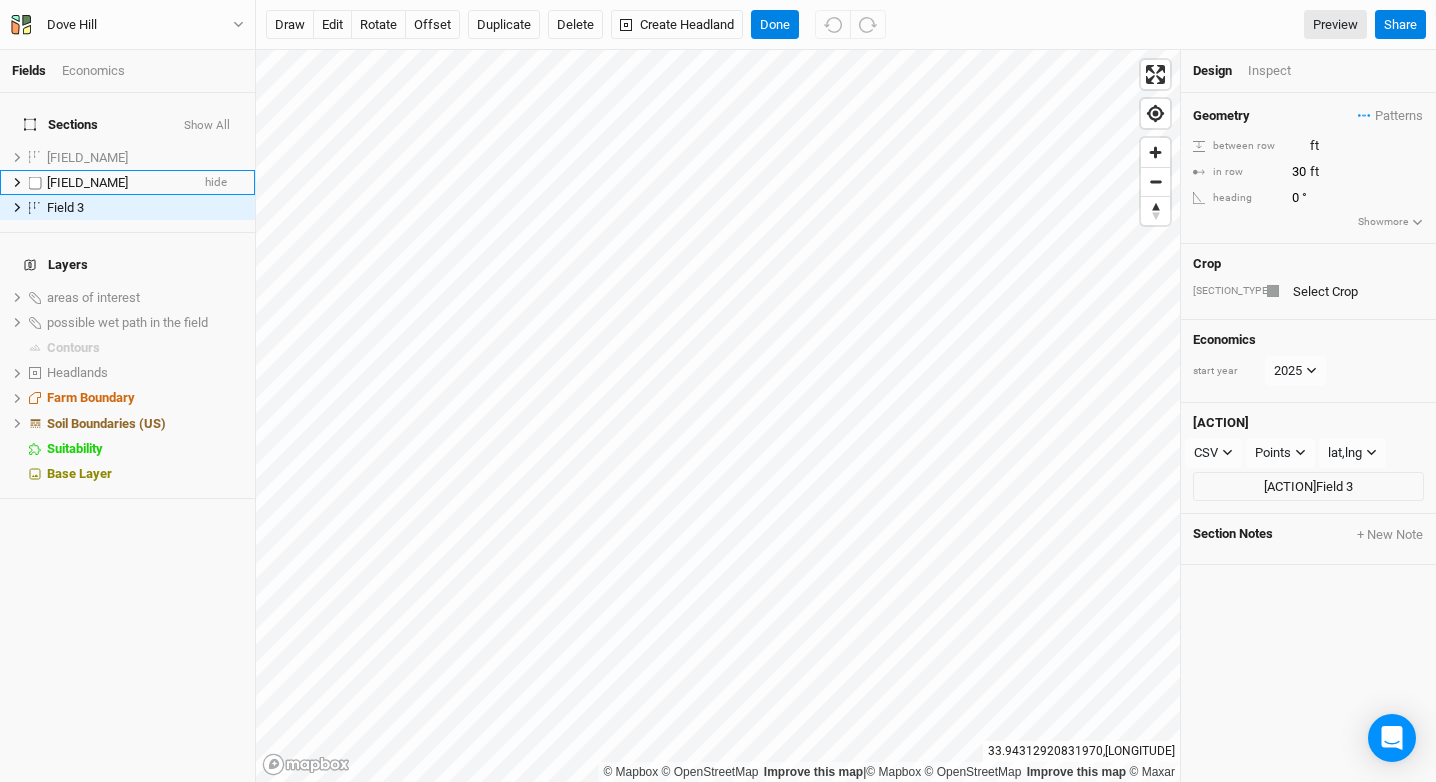 click on "[FIELD_NAME]" at bounding box center (118, 183) 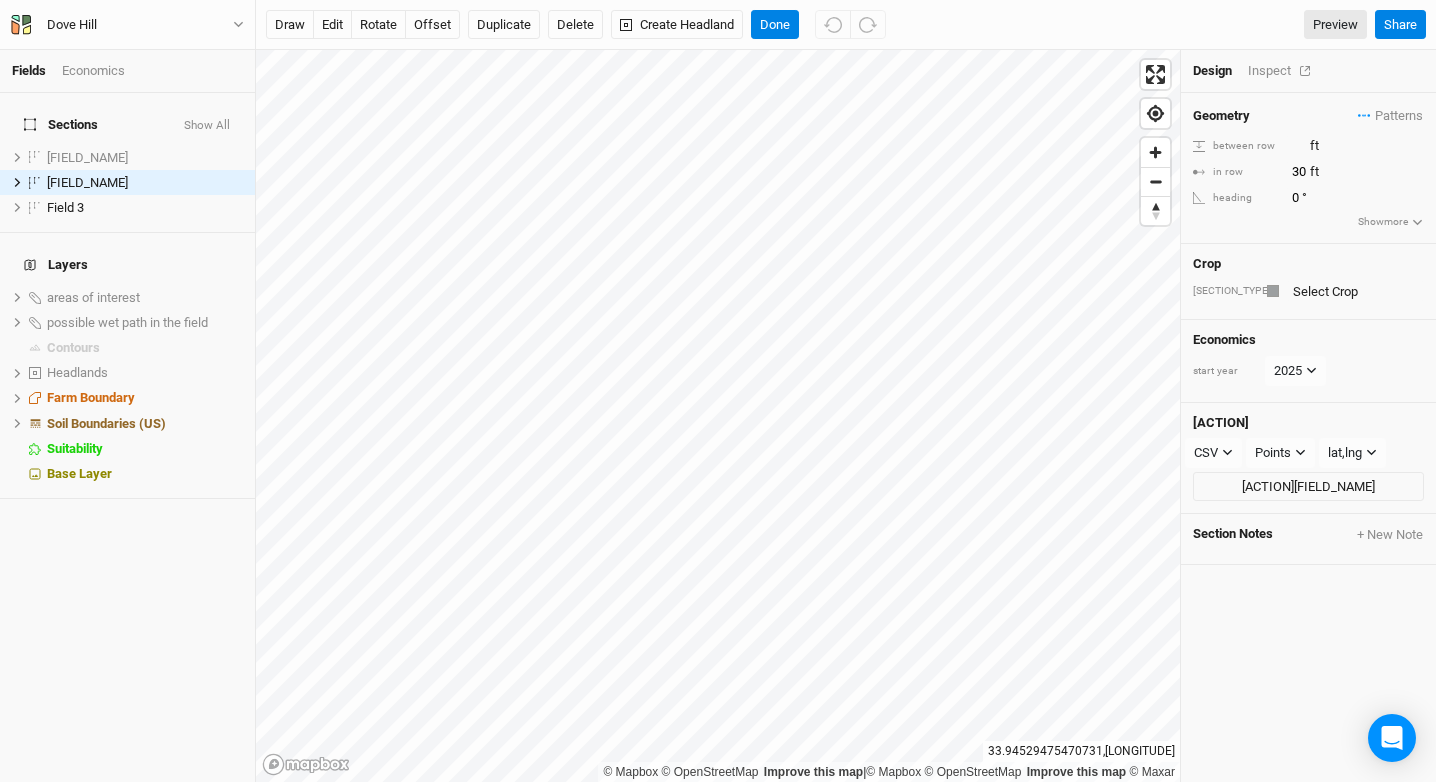 click on "Inspect" at bounding box center [1283, 71] 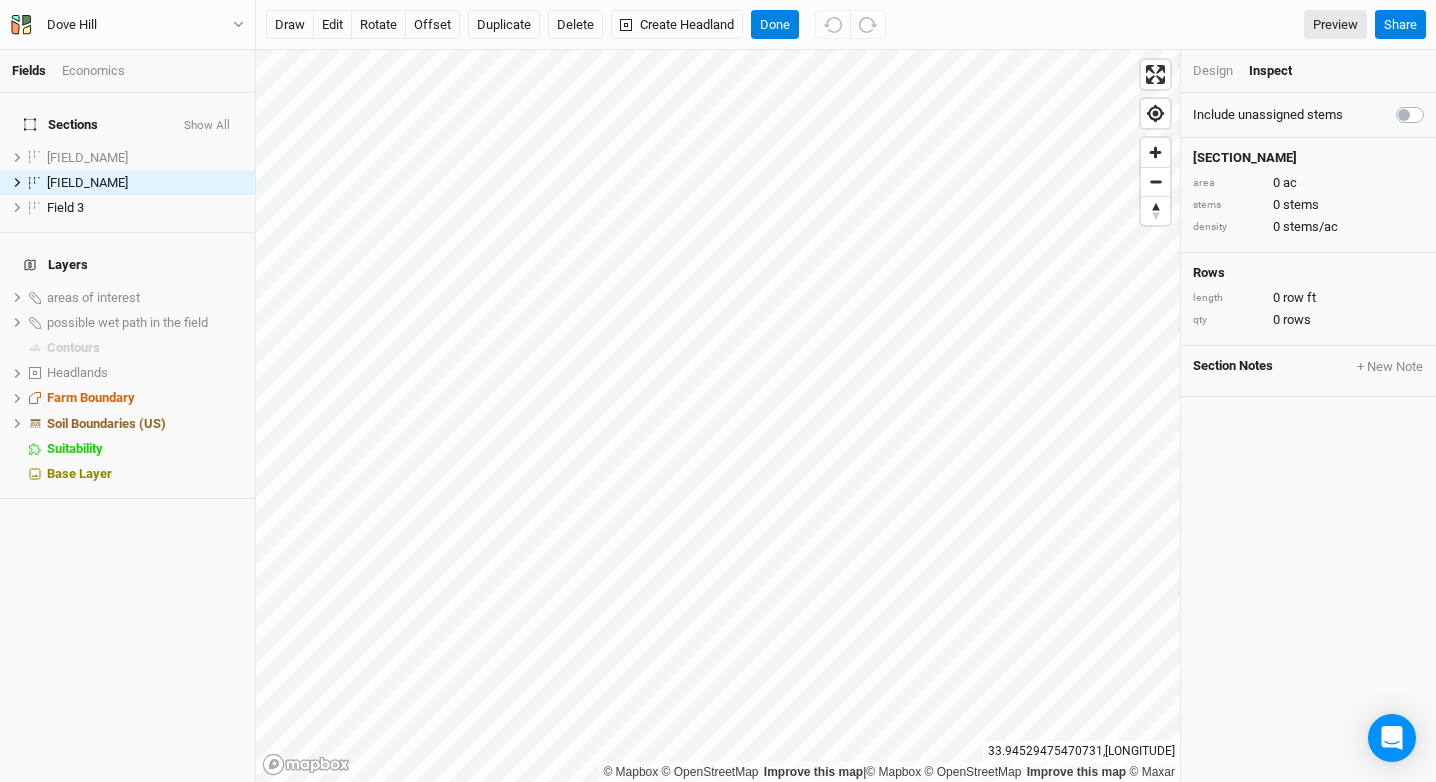 click at bounding box center [1432, 103] 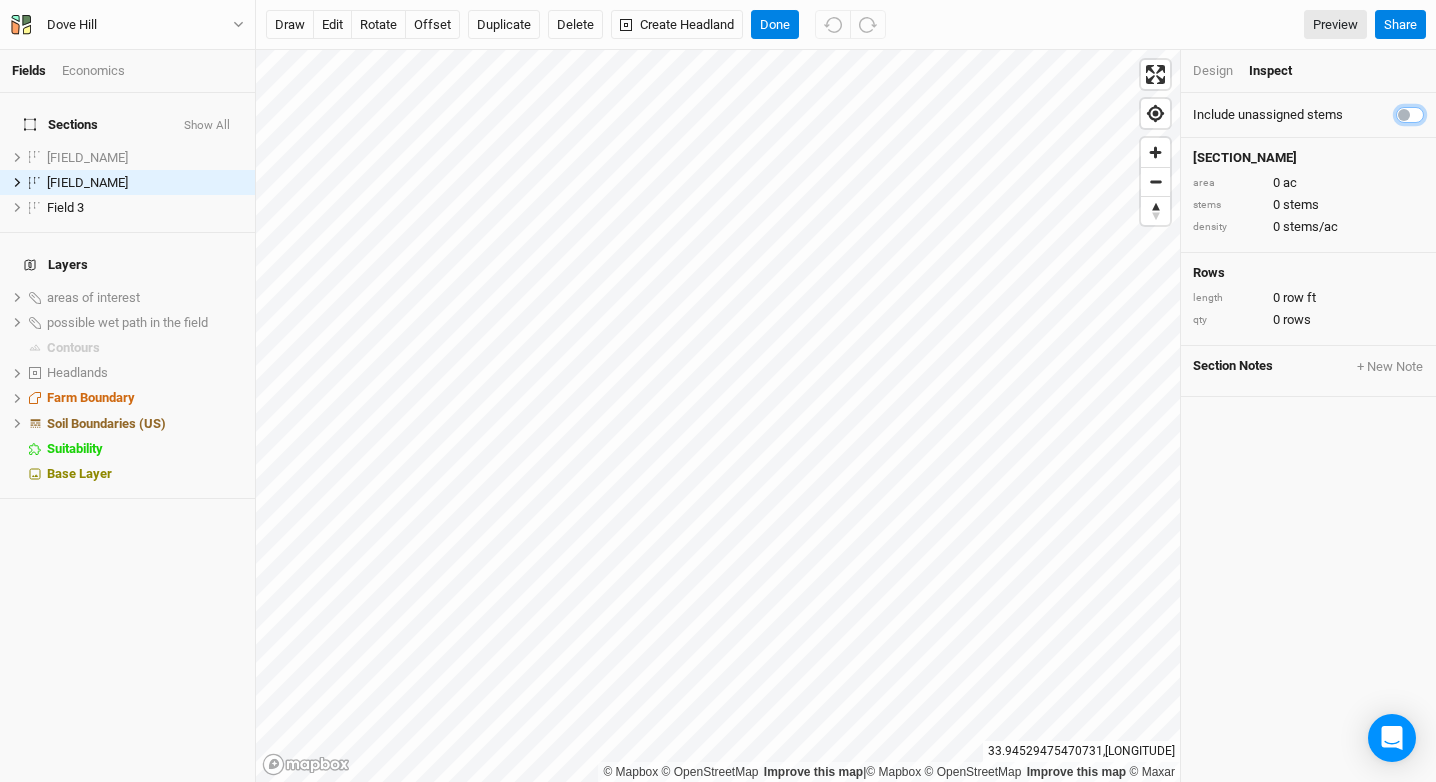 click at bounding box center [1404, 113] 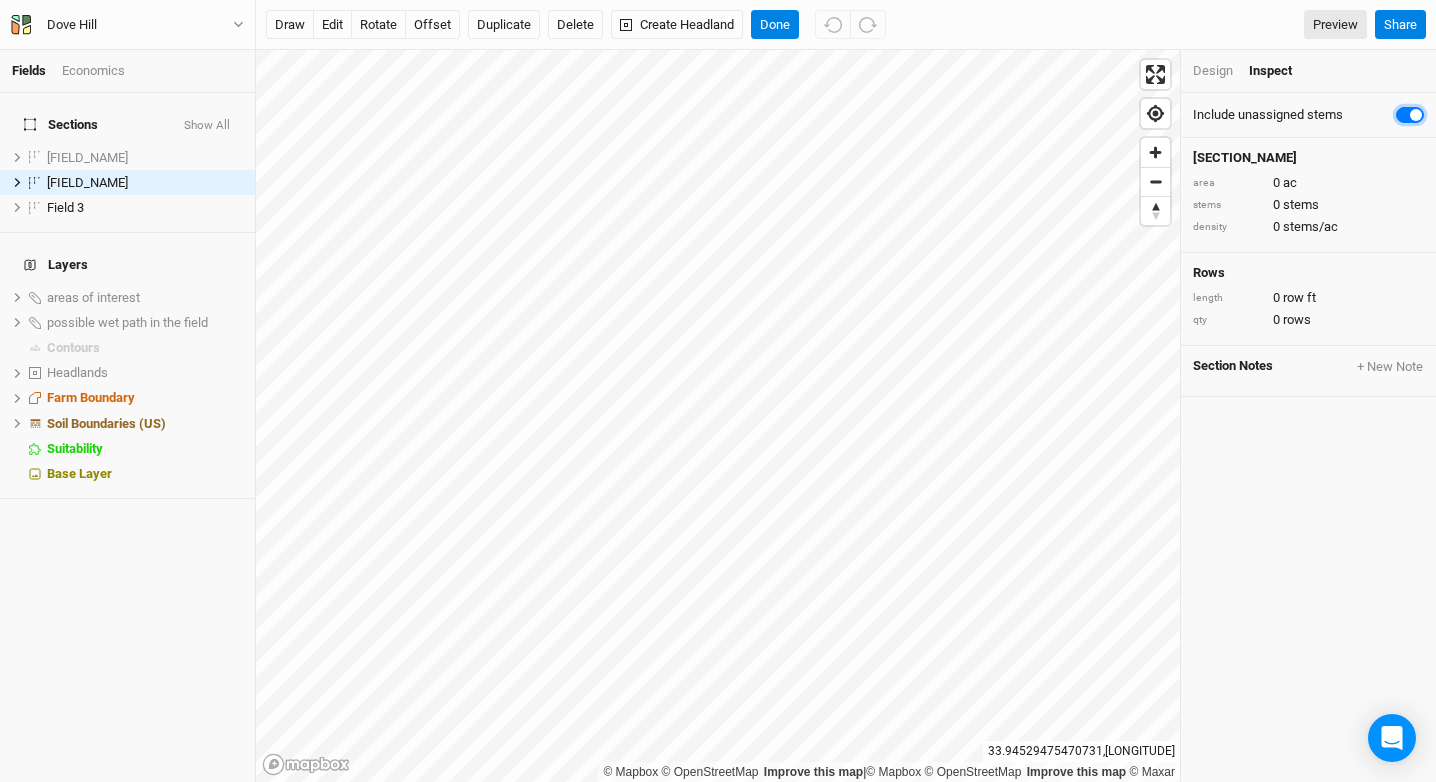 checkbox on "true" 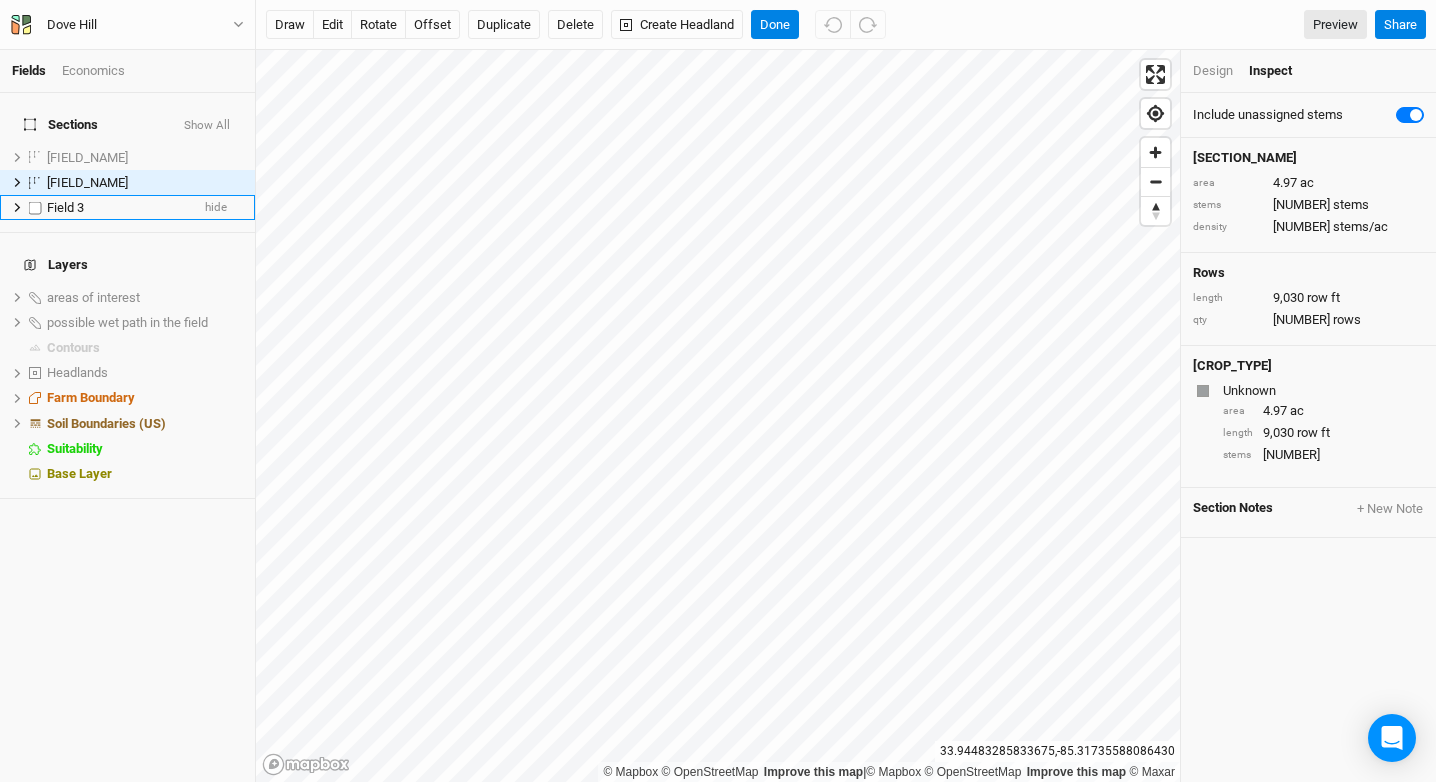 click on "Field 3" at bounding box center [118, 208] 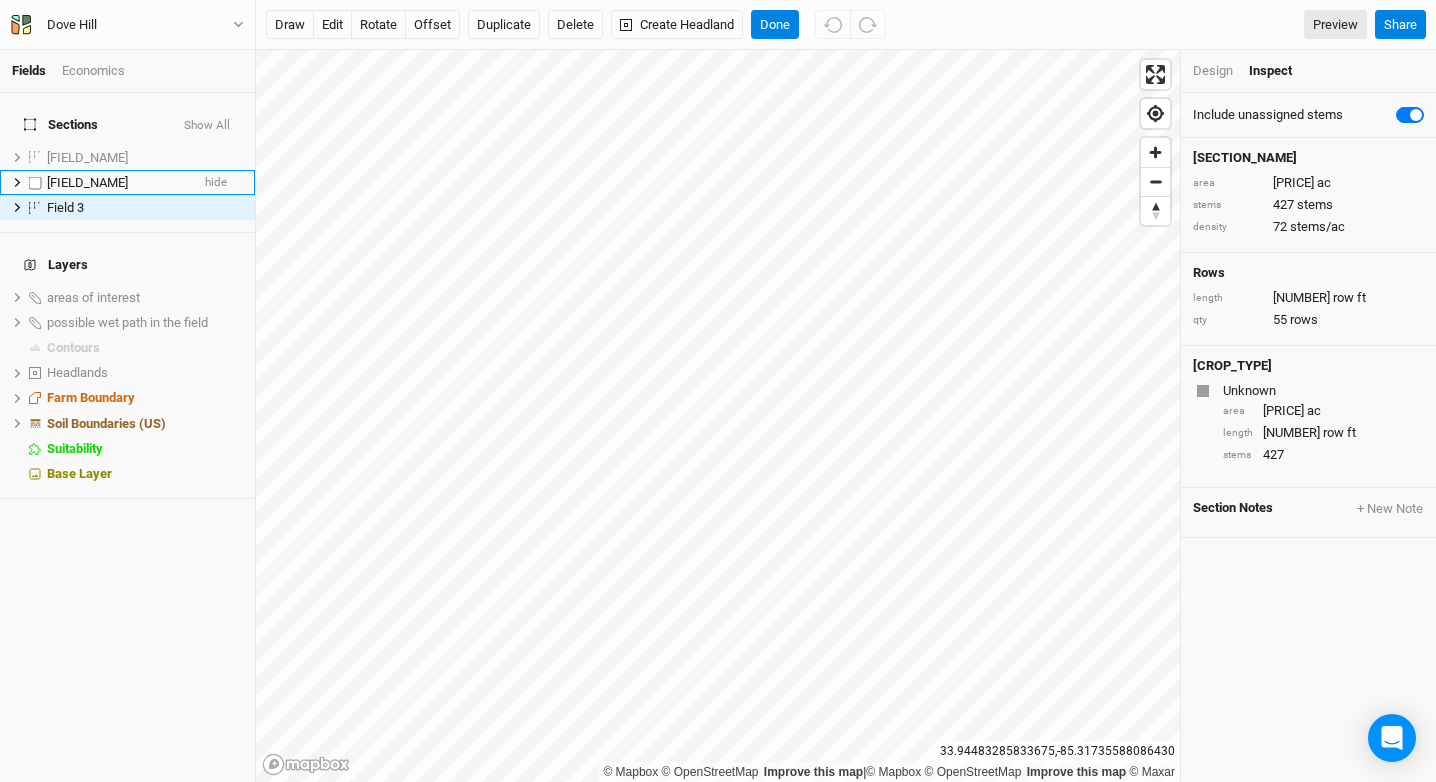 click on "[FIELD_NAME]" at bounding box center [118, 183] 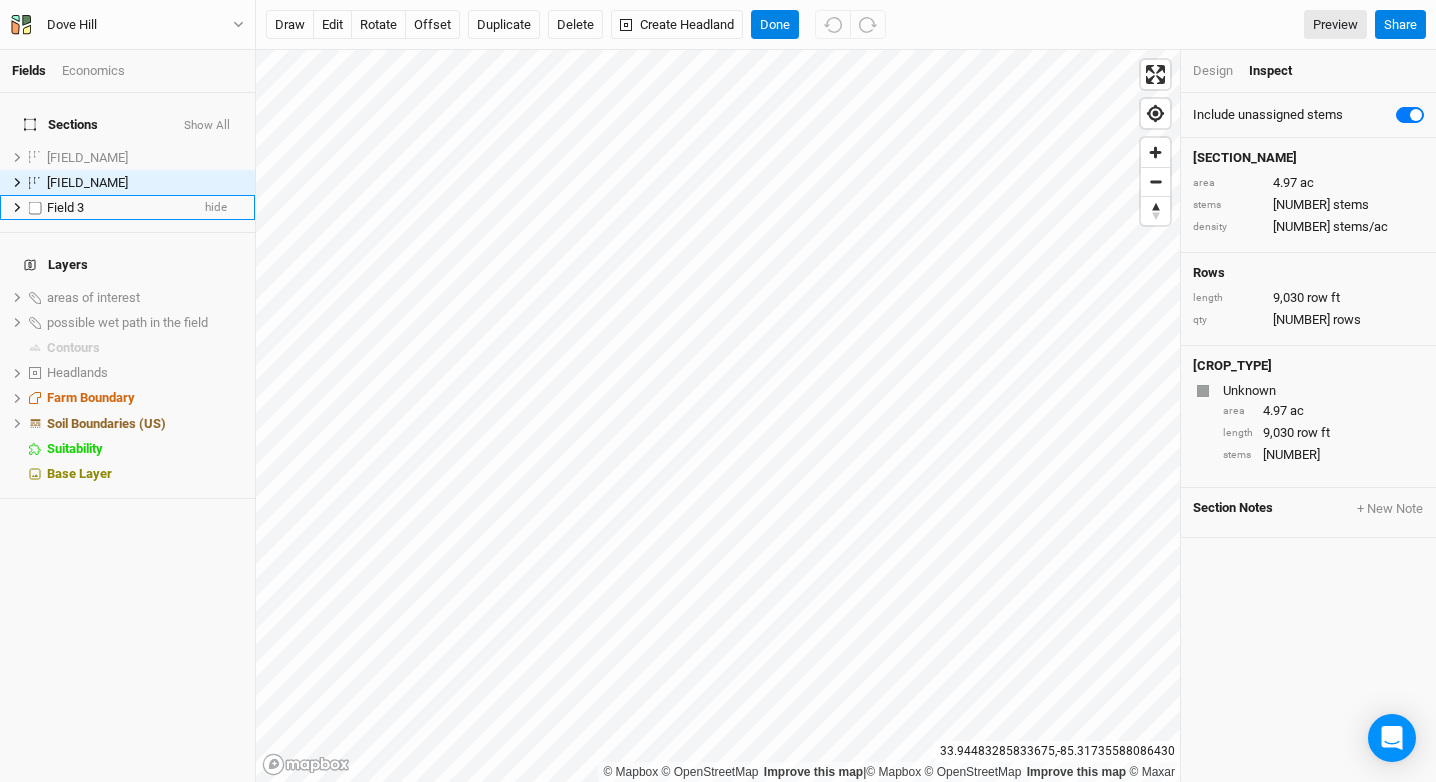 click on "Field 3" at bounding box center [118, 208] 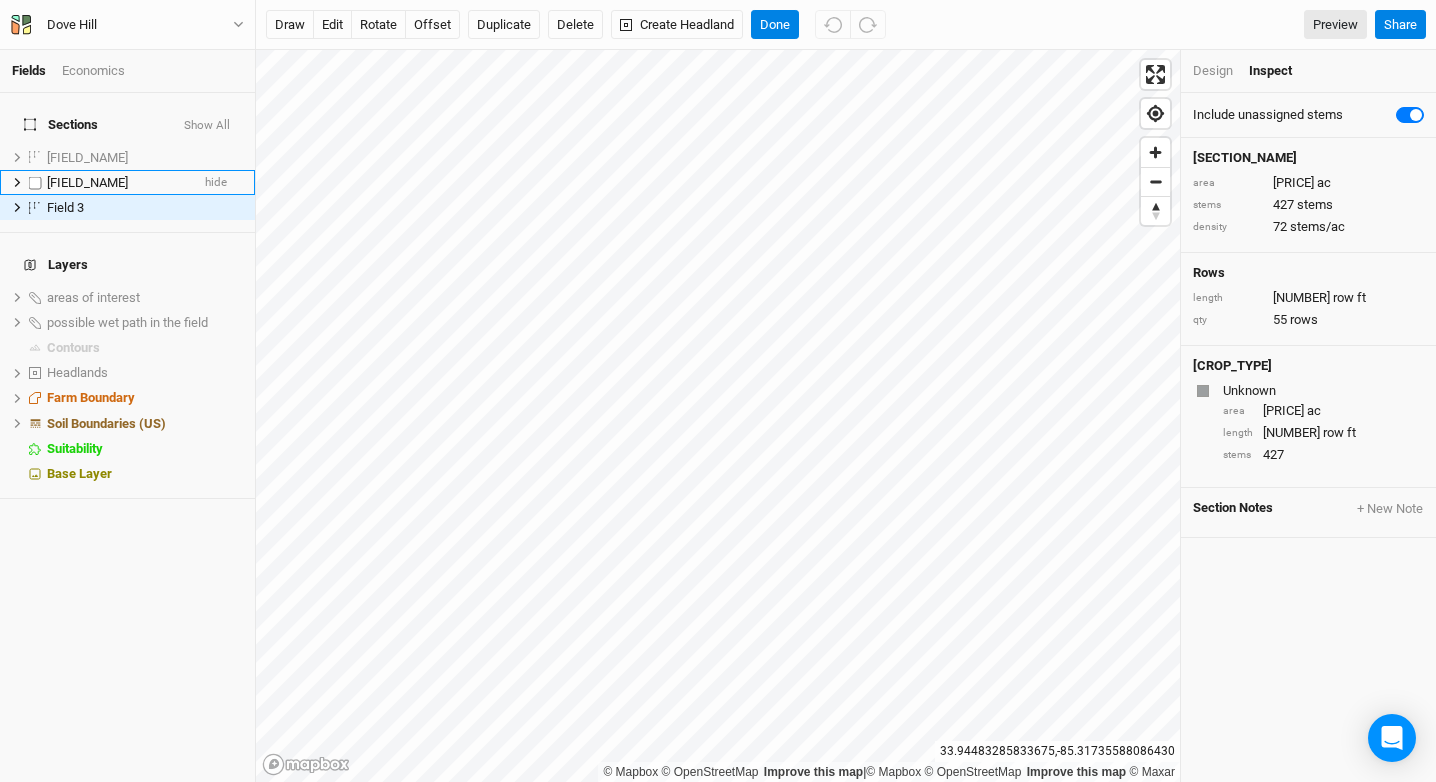 click on "[FIELD_NAME]" at bounding box center [118, 183] 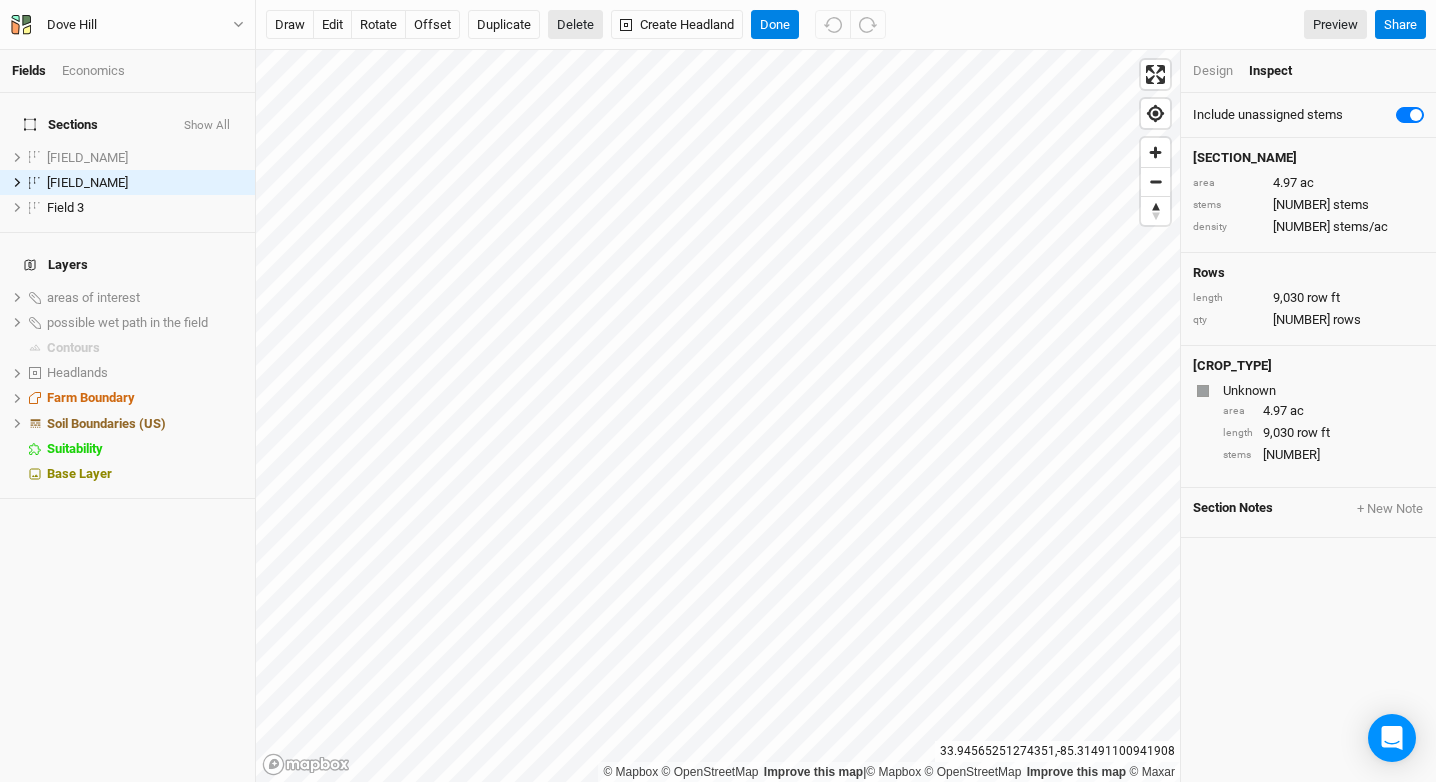 click on "Delete" at bounding box center (575, 25) 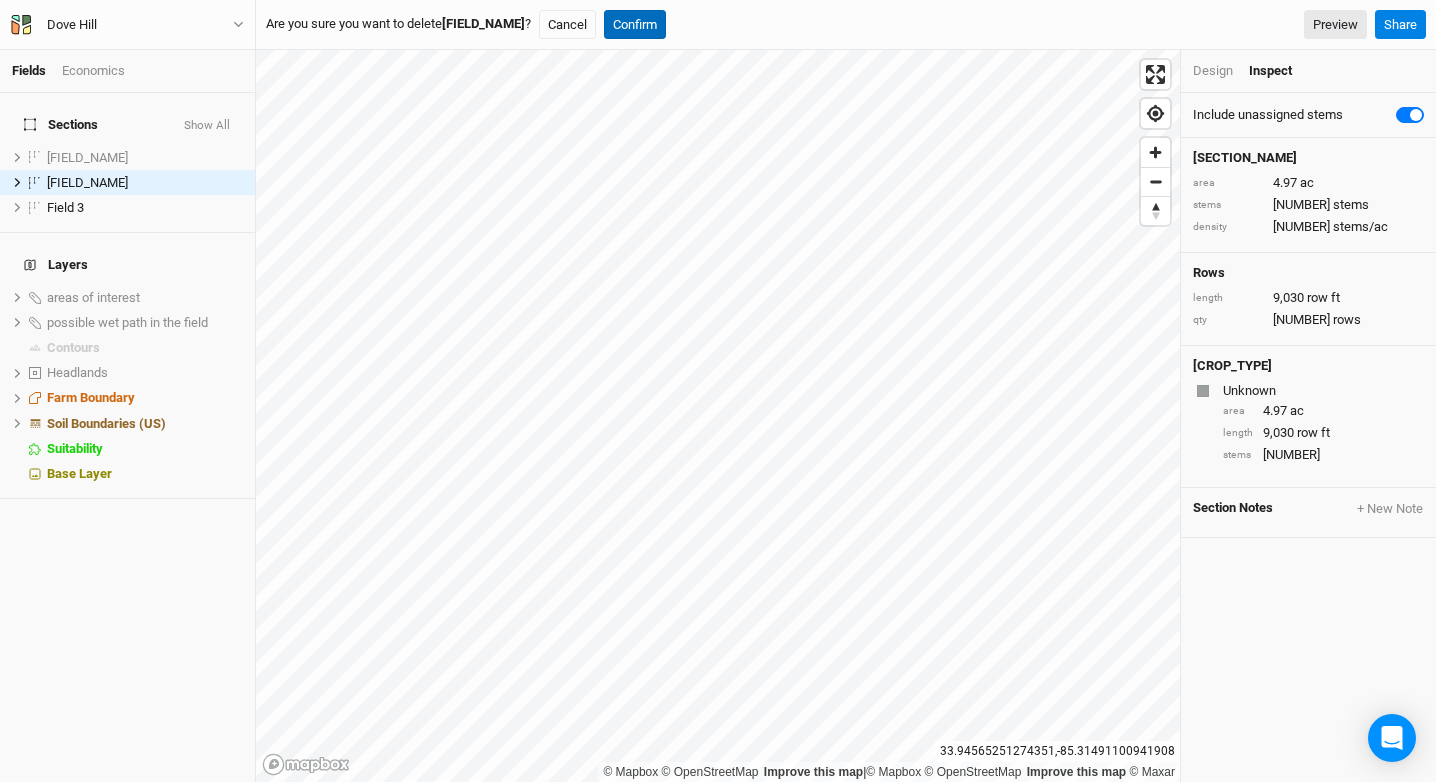 click on "Confirm" at bounding box center [635, 25] 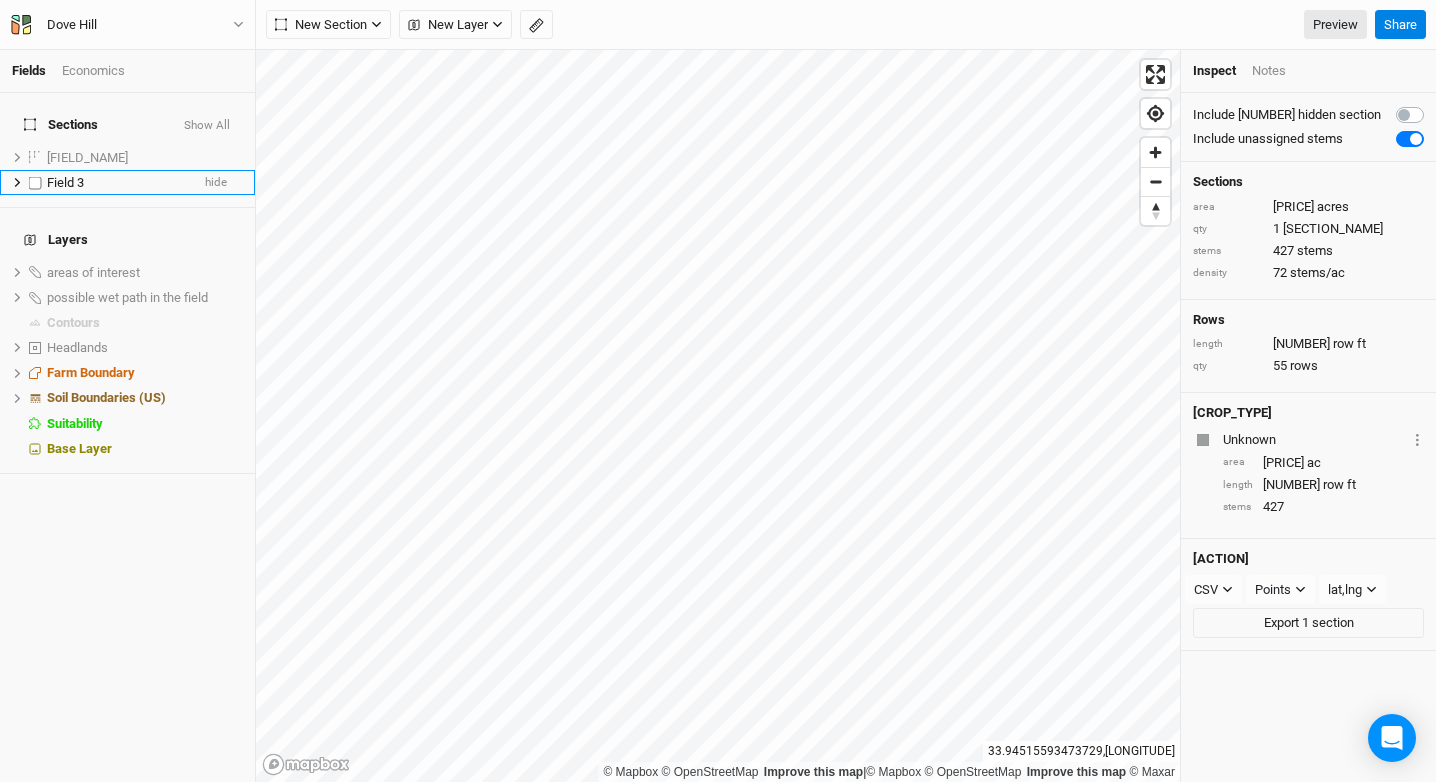 click on "Field 3 hide" at bounding box center [127, 182] 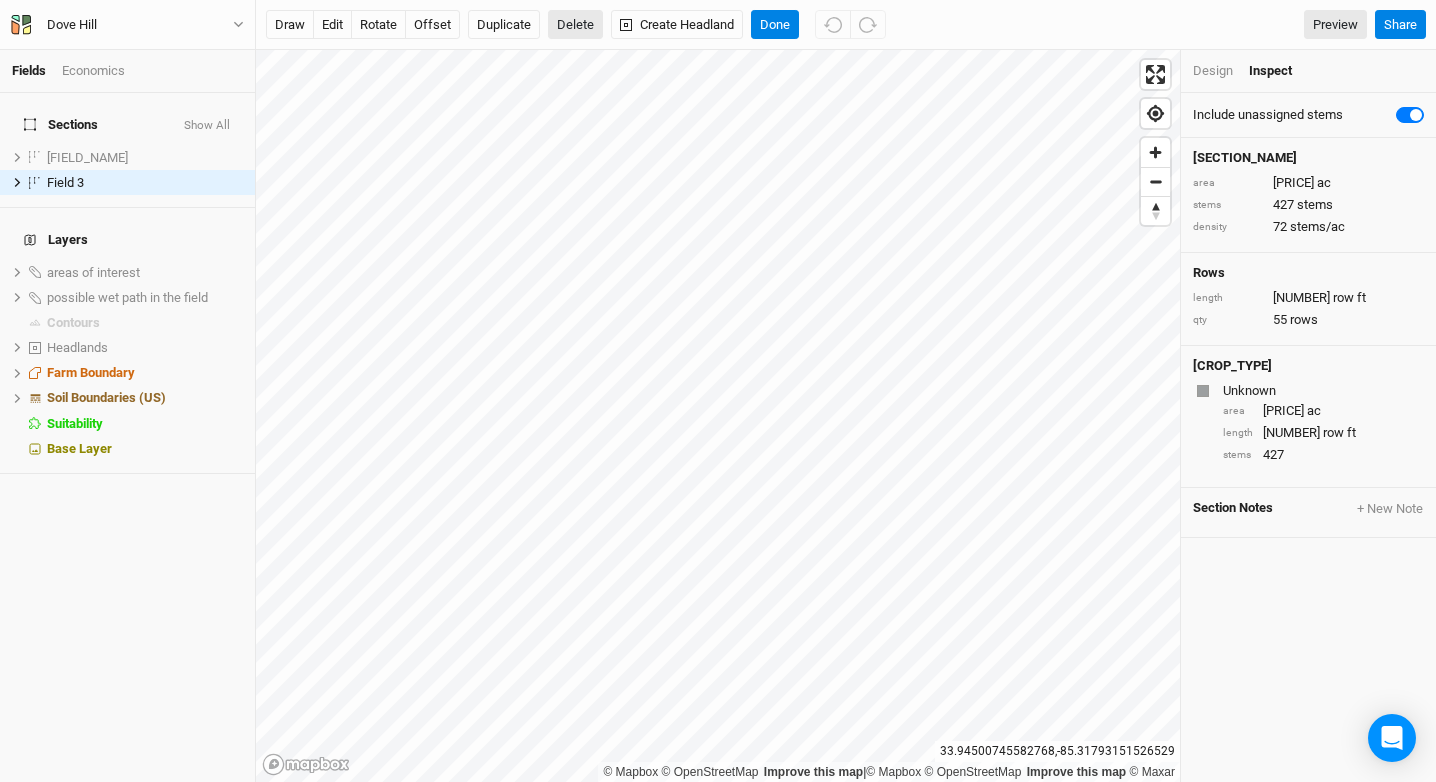 click on "Delete" at bounding box center (575, 25) 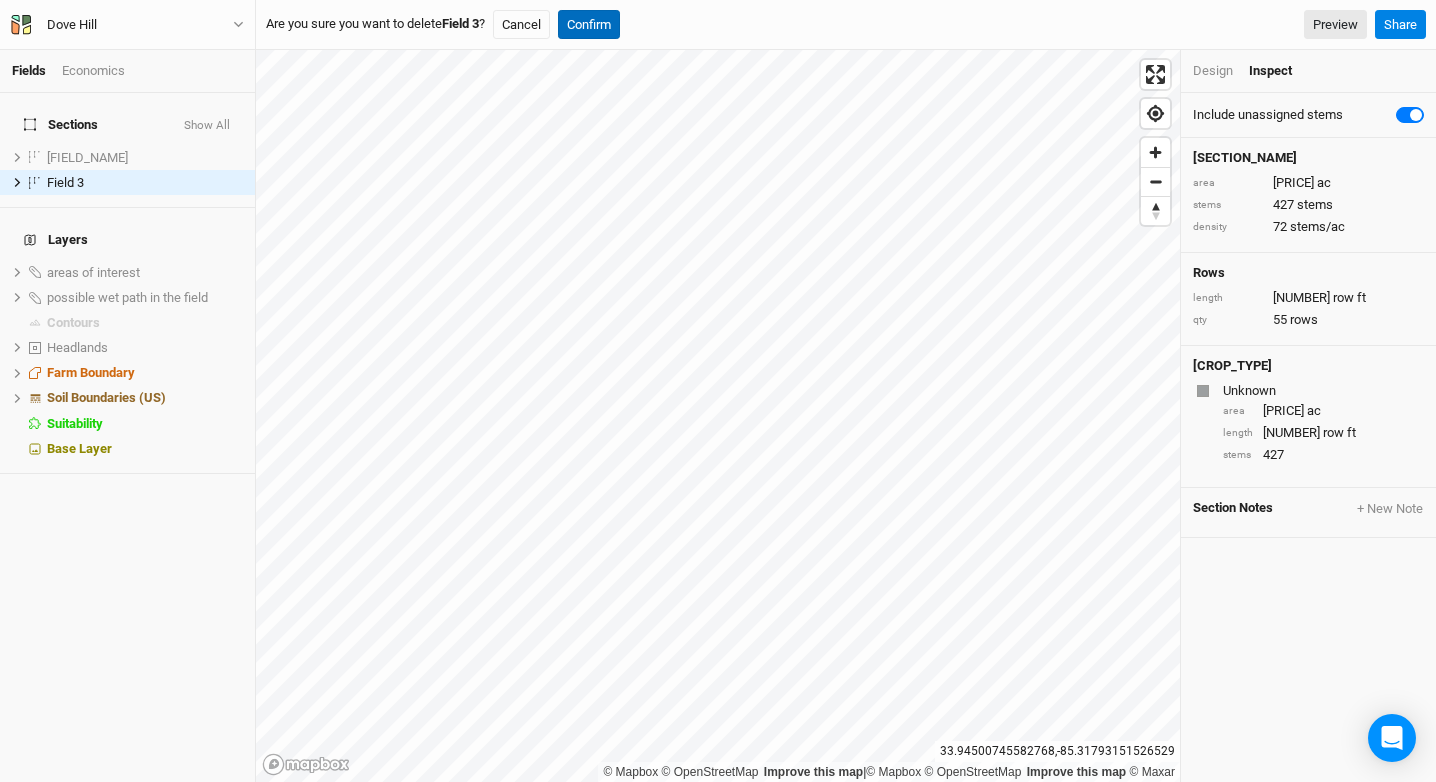 click on "Confirm" at bounding box center (589, 25) 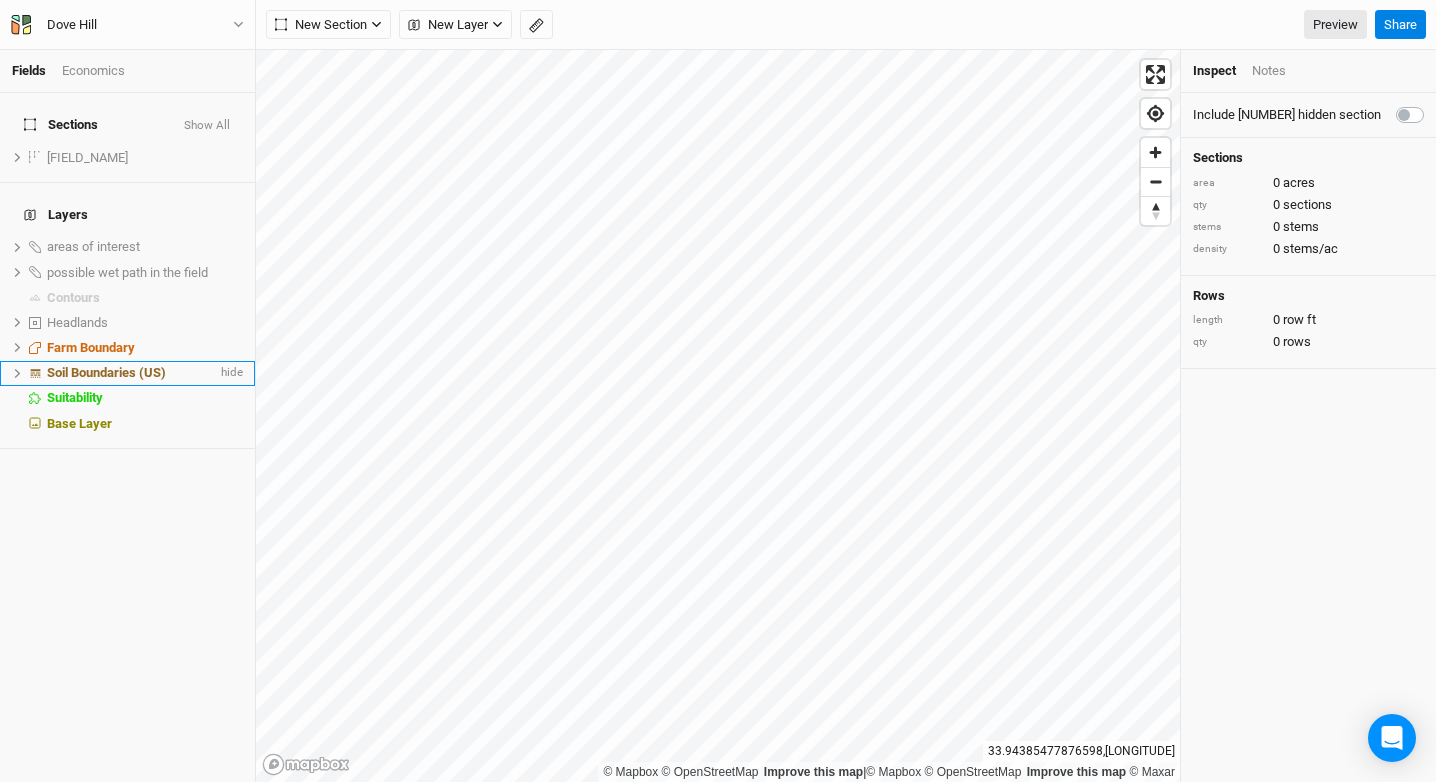 click on "Soil Boundaries (US)" at bounding box center [106, 372] 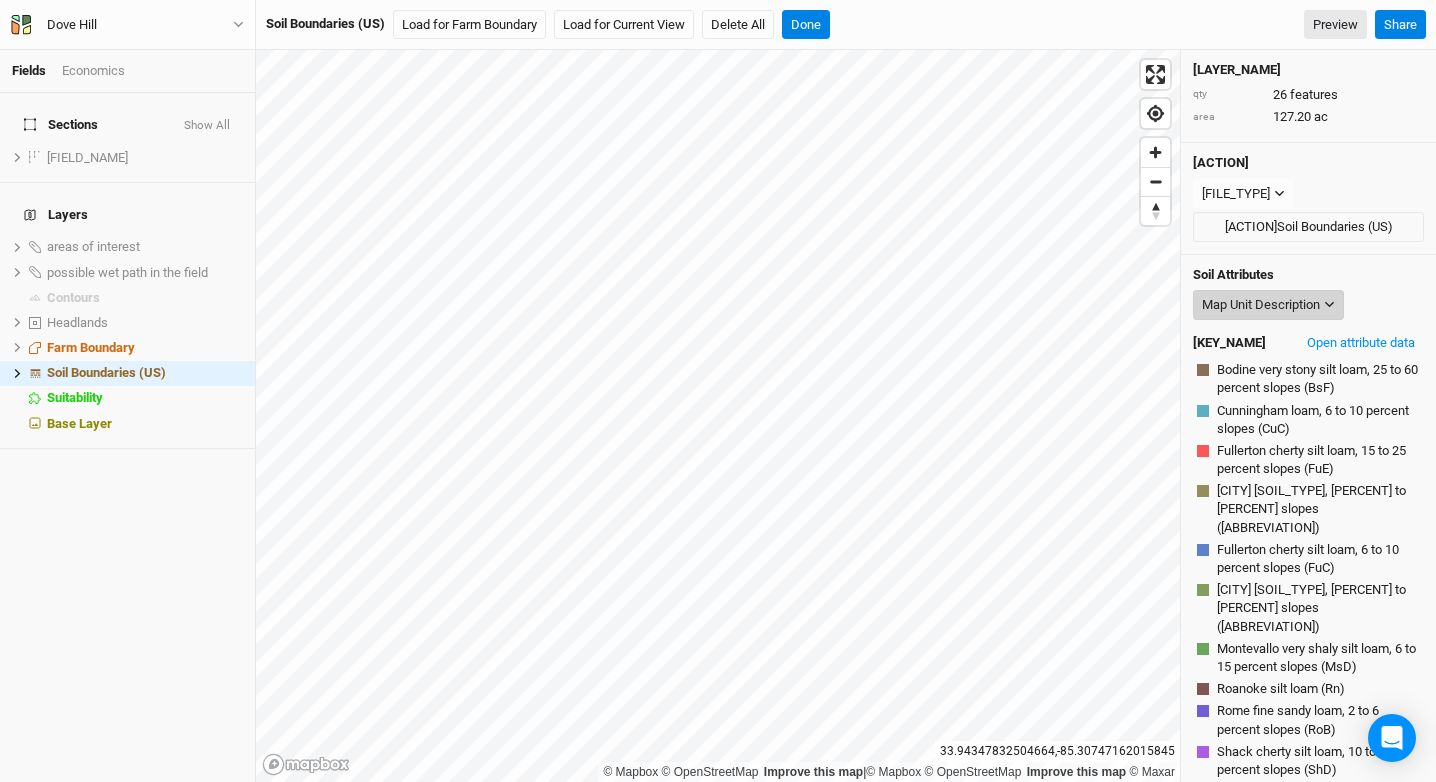 click on "Map Unit Description" at bounding box center [1268, 305] 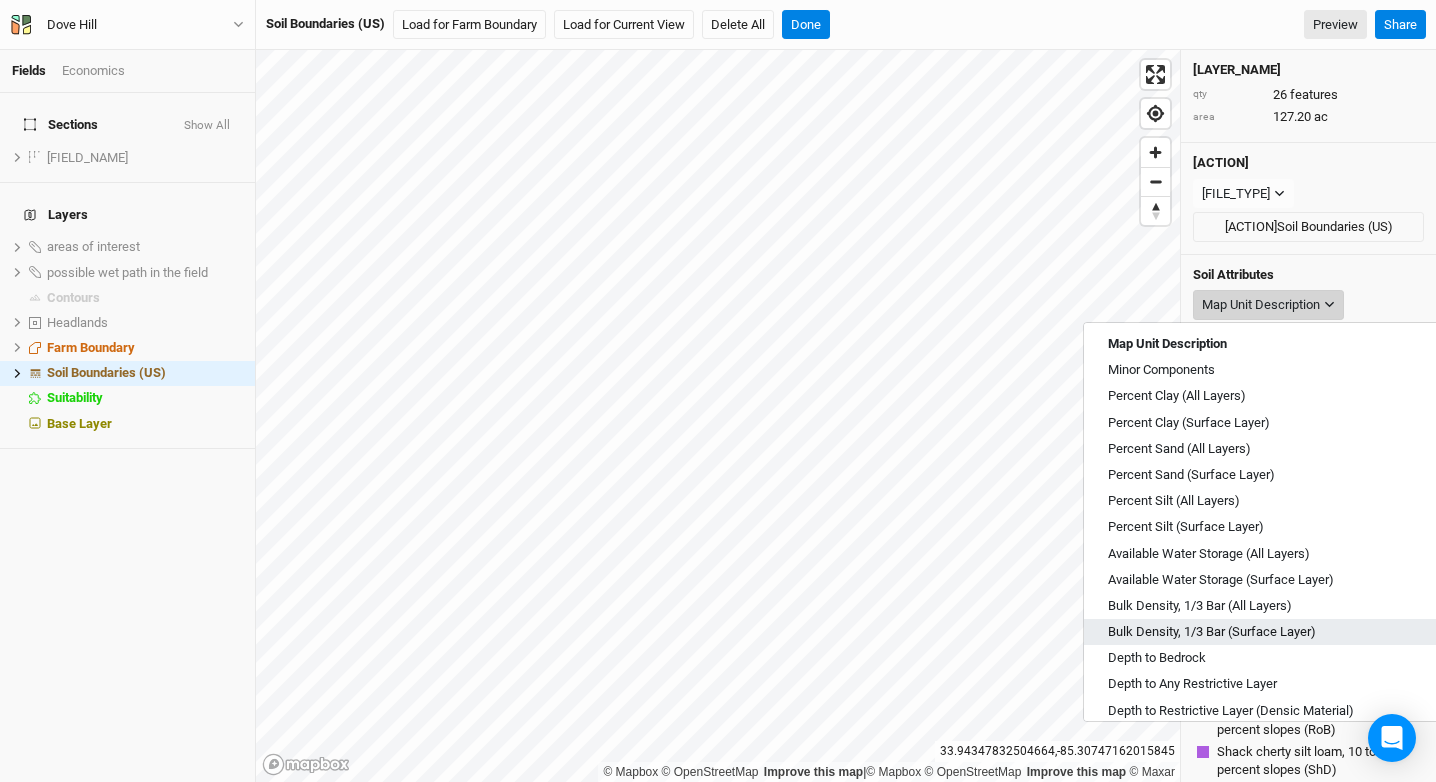 scroll, scrollTop: 12, scrollLeft: 0, axis: vertical 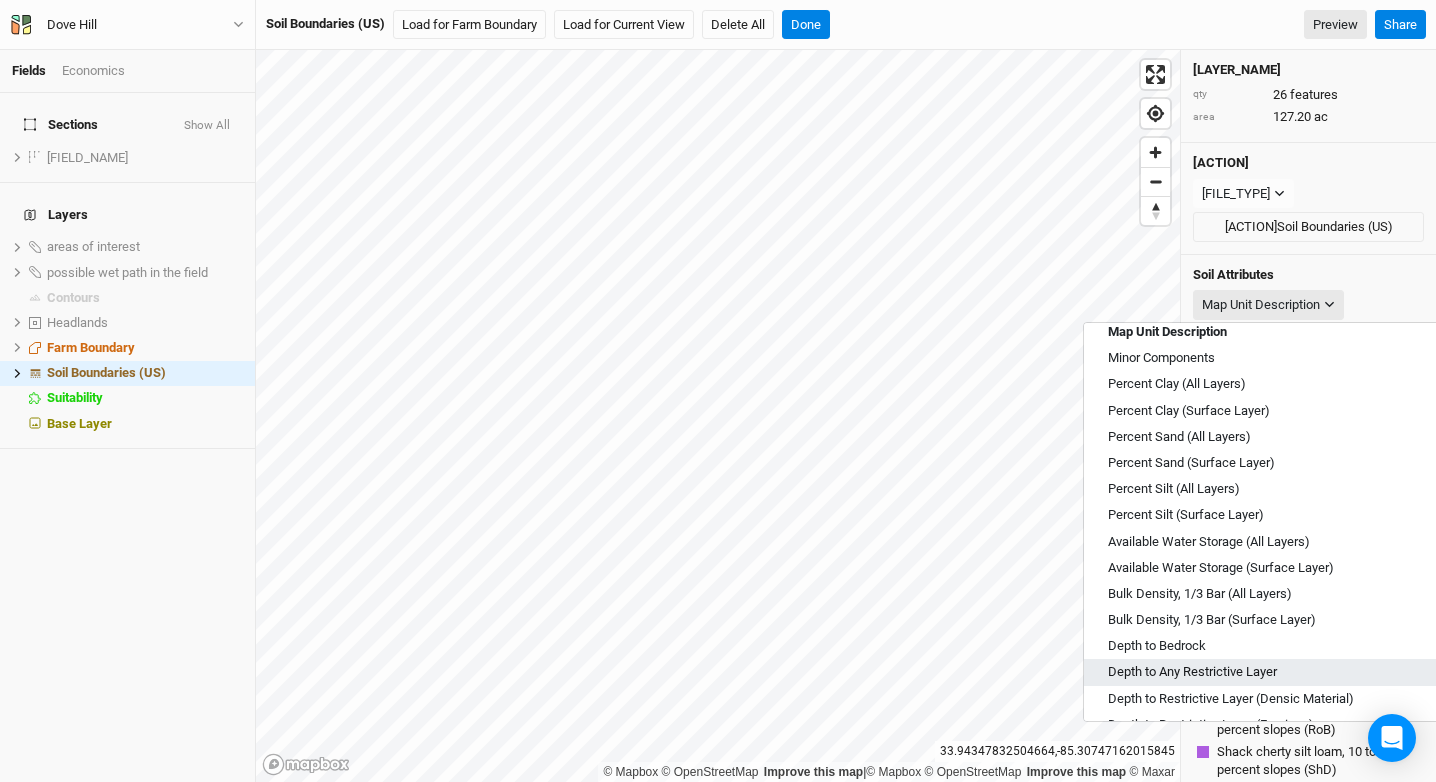 click on "Depth to Any Restrictive Layer" at bounding box center [1192, 672] 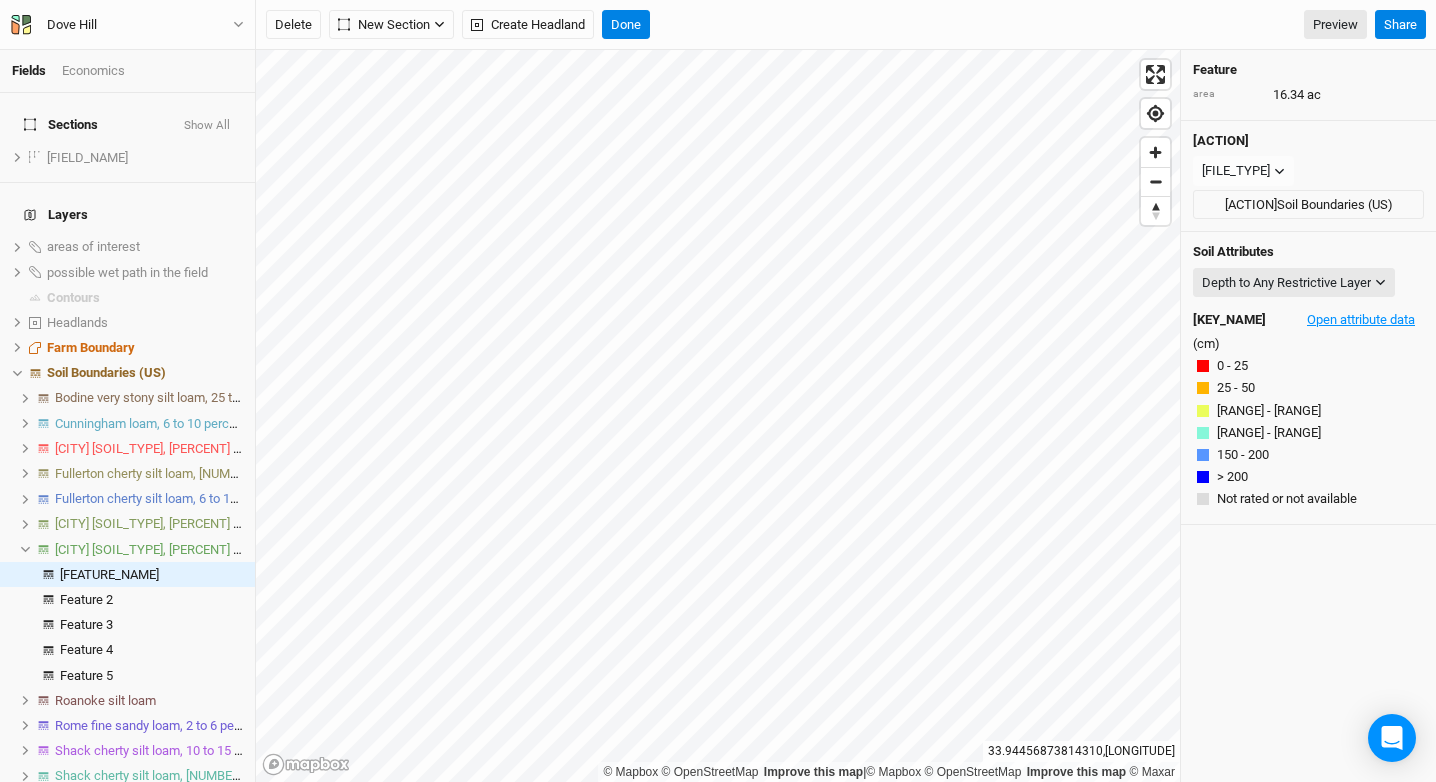 click on "Open attribute data" at bounding box center (1361, 320) 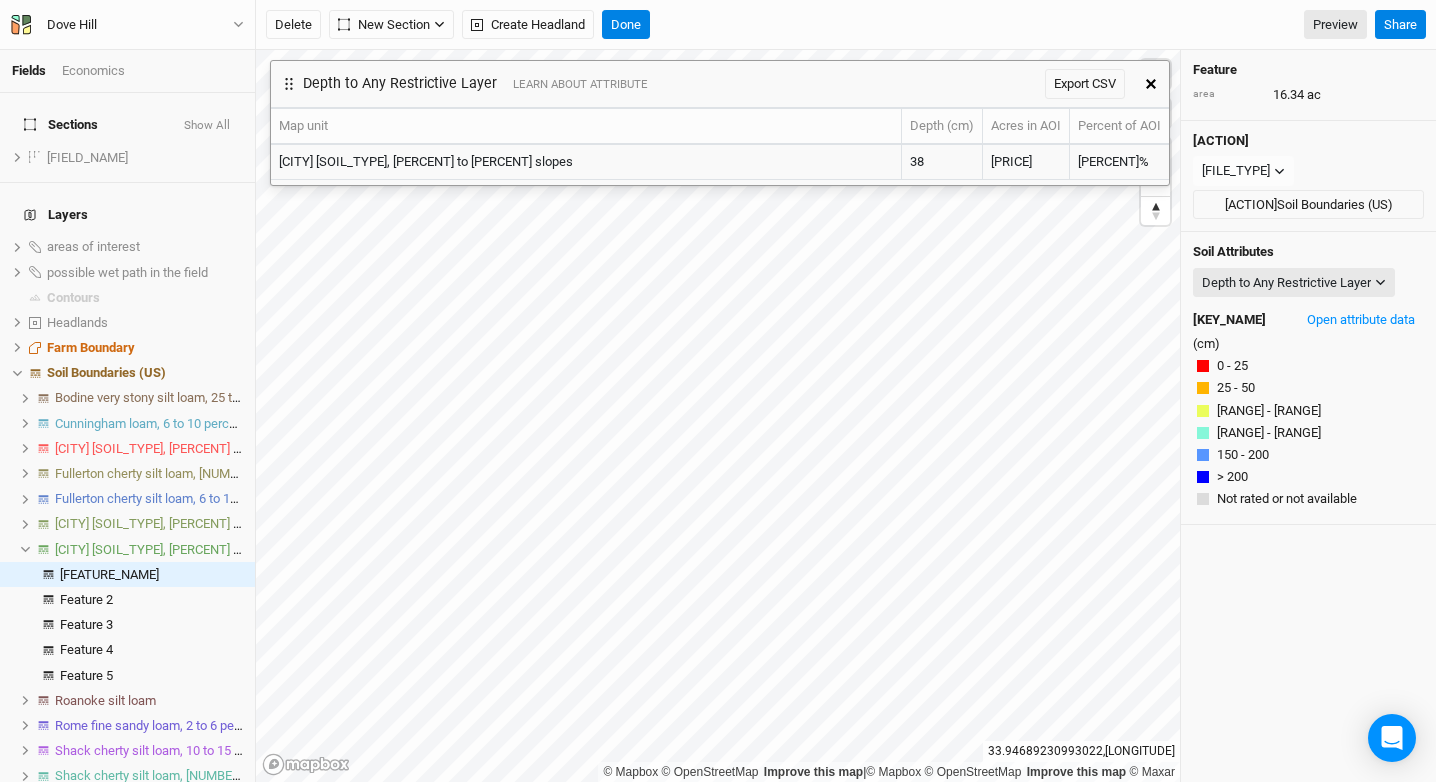 click 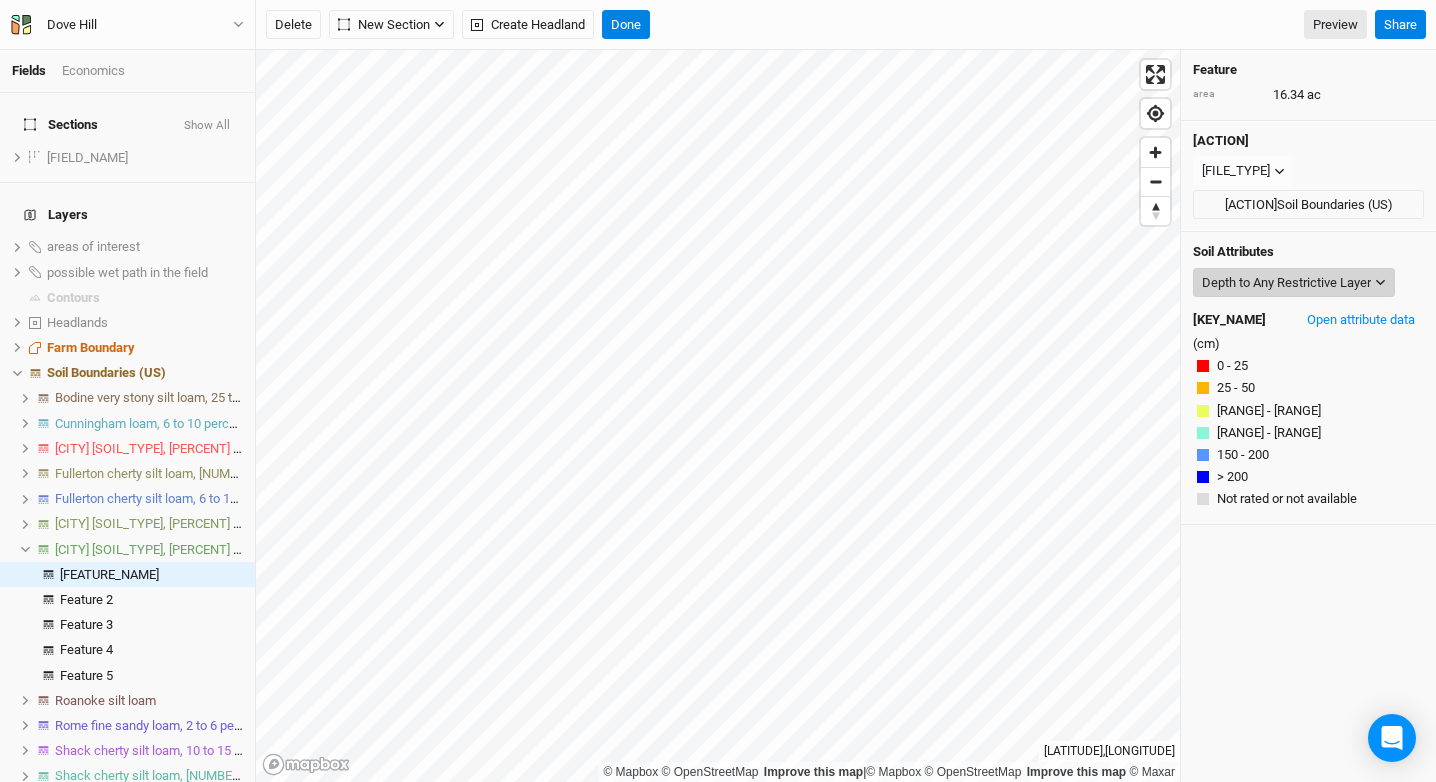 click on "Depth to Any Restrictive Layer" at bounding box center [1286, 283] 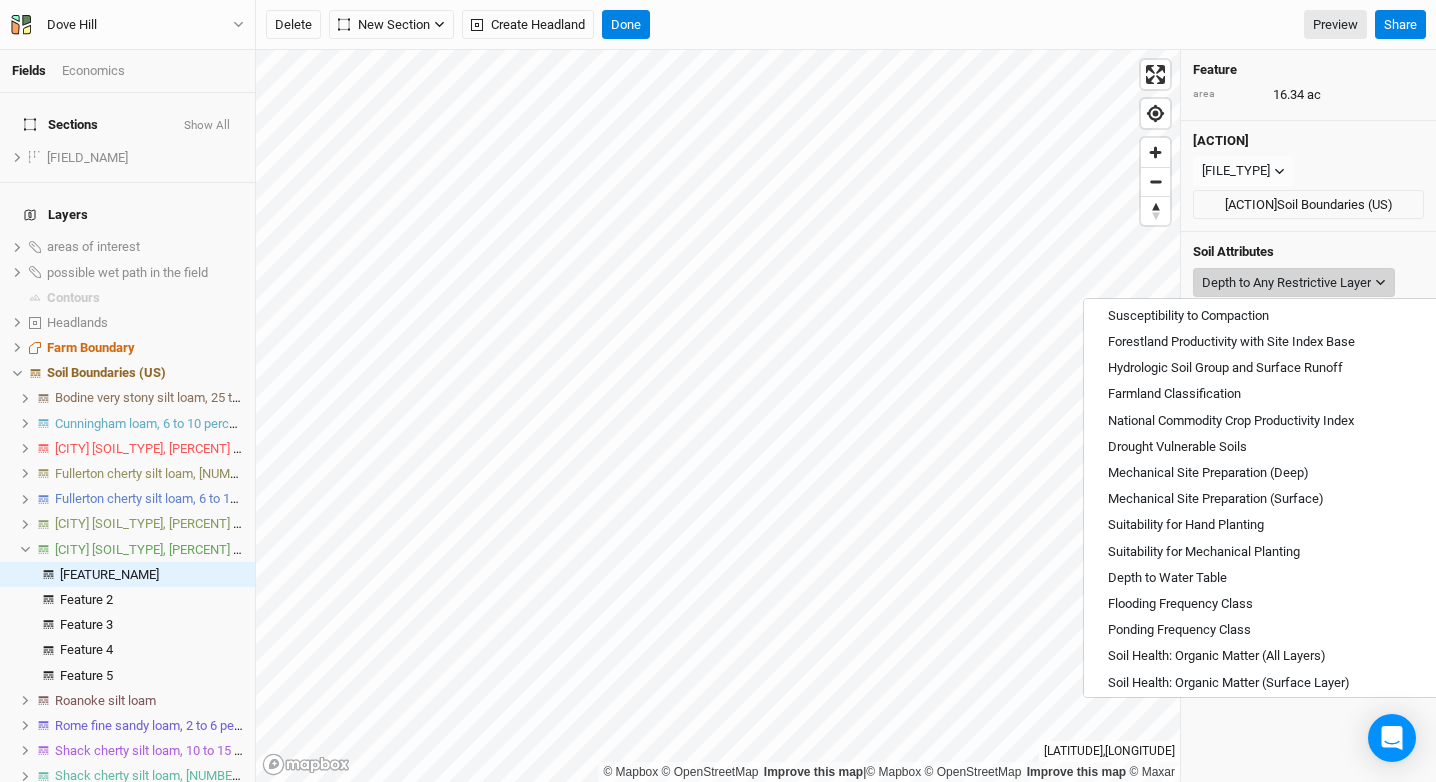 scroll, scrollTop: 686, scrollLeft: 0, axis: vertical 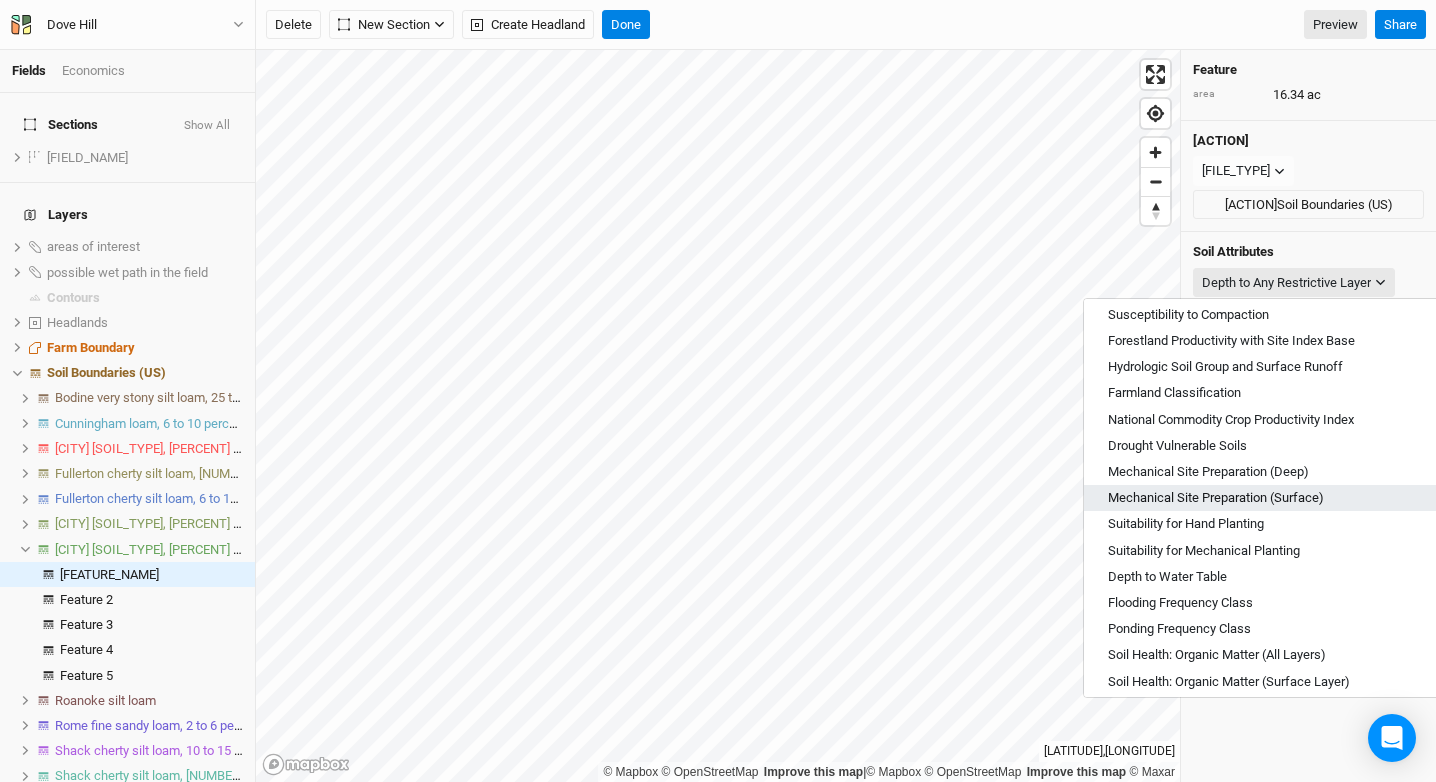 click on "Mechanical Site Preparation (Surface)" at bounding box center (1216, 498) 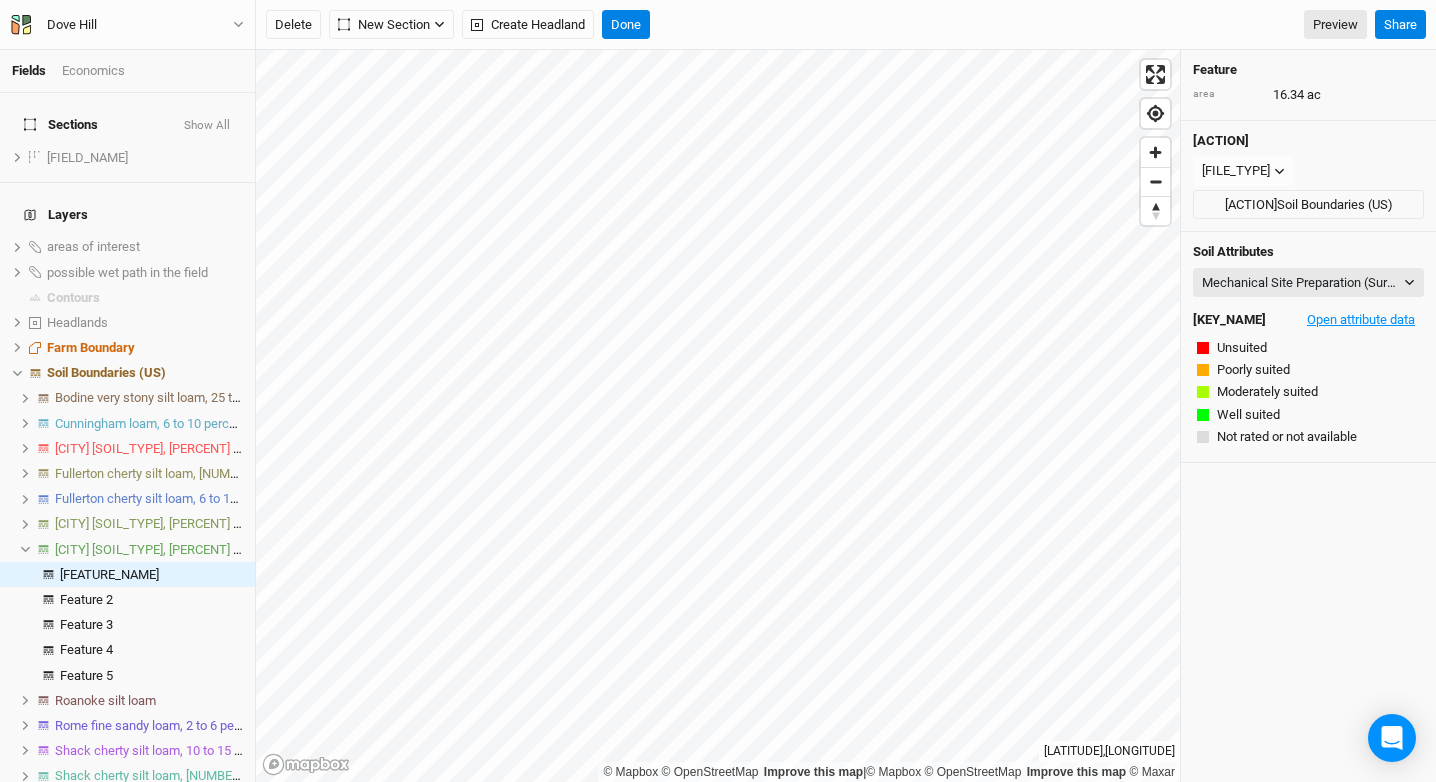click on "Open attribute data" at bounding box center (1361, 320) 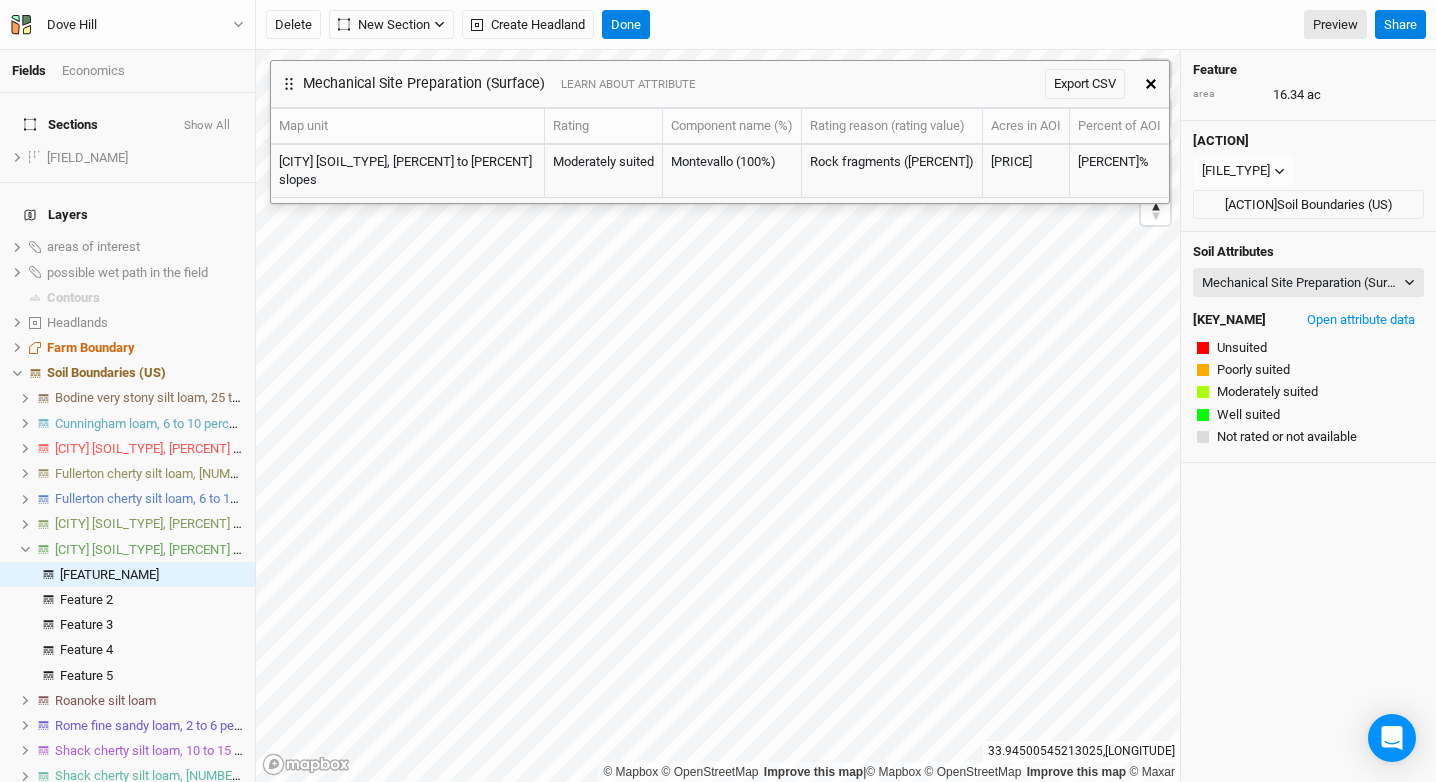 click 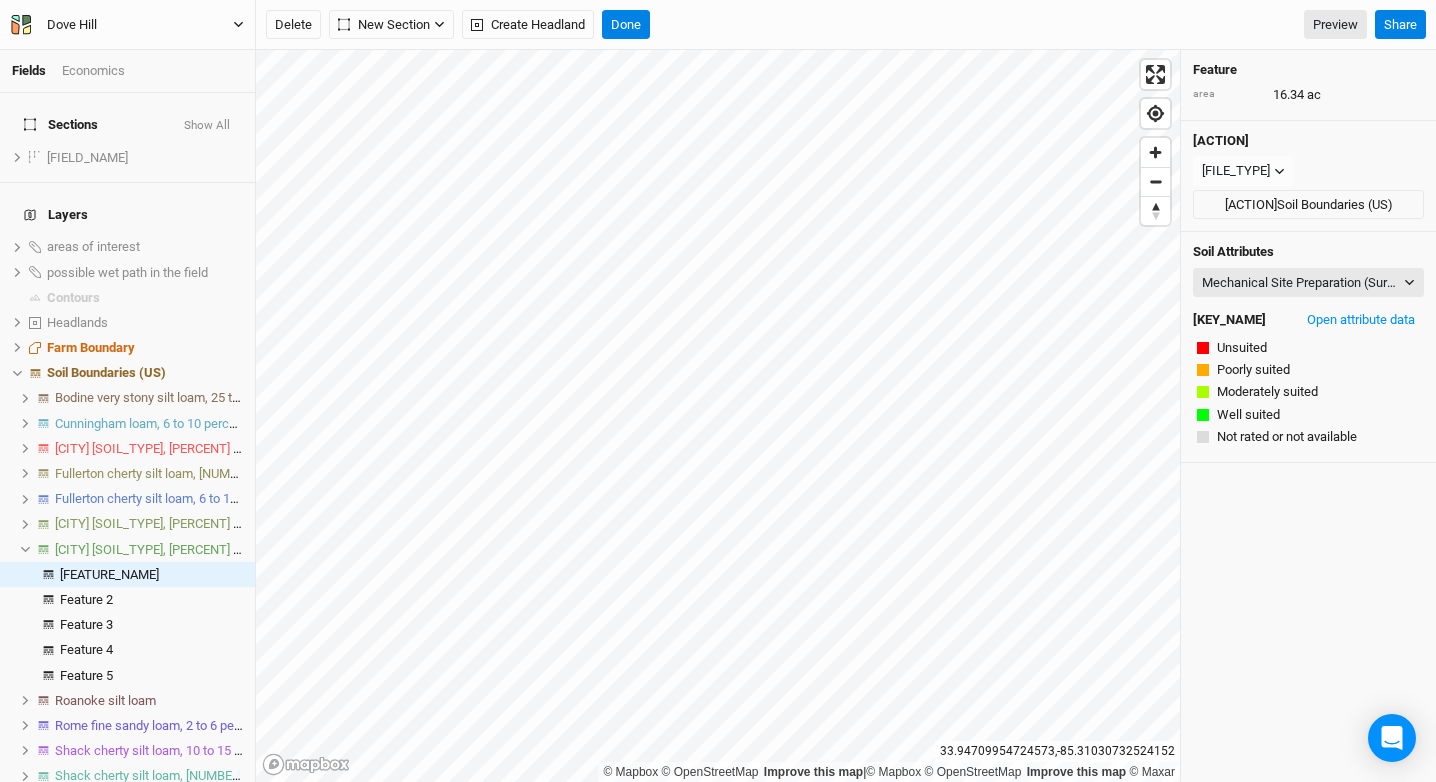 click on "Dove Hill" at bounding box center [127, 25] 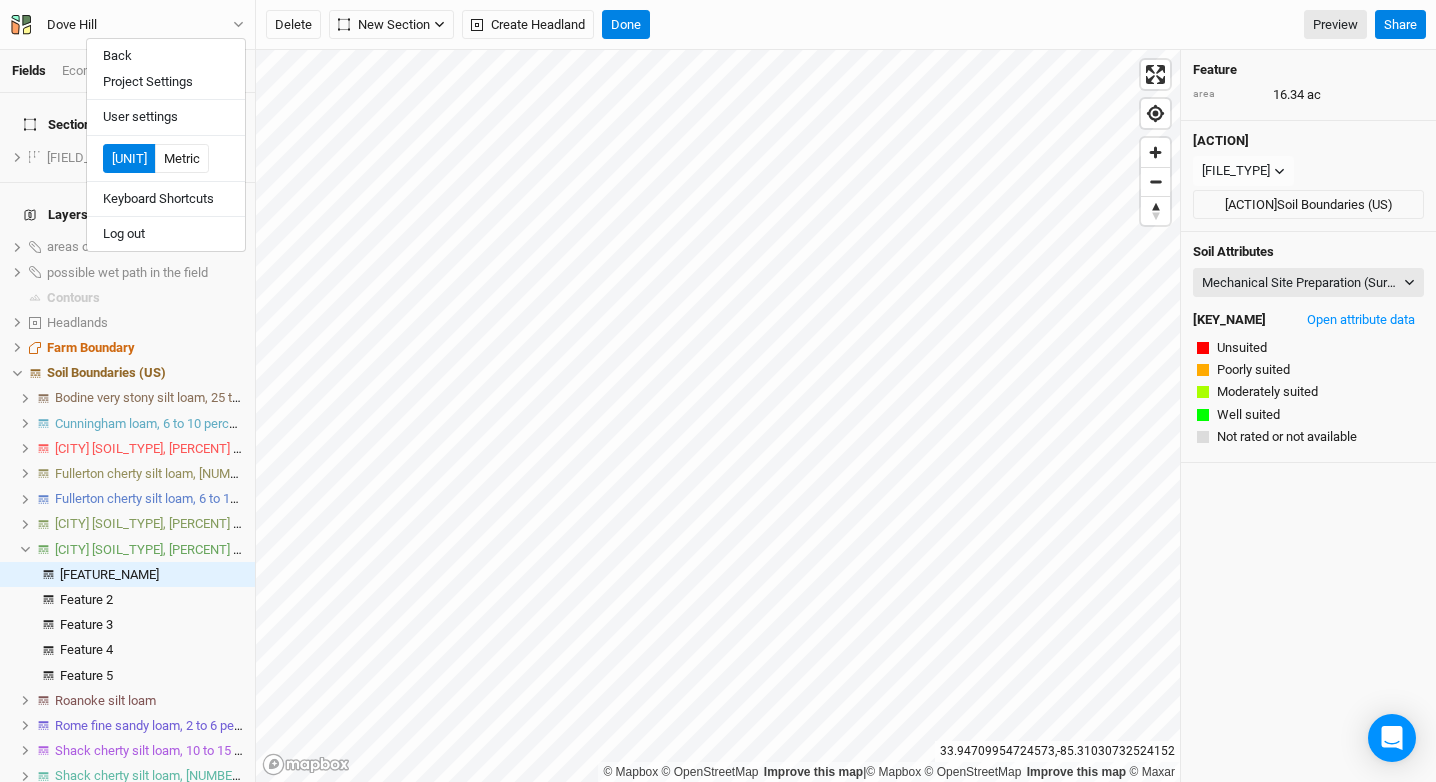 click on "Back Project Settings User settings Imperial Metric Keyboard Shortcuts Log out" at bounding box center [166, 145] 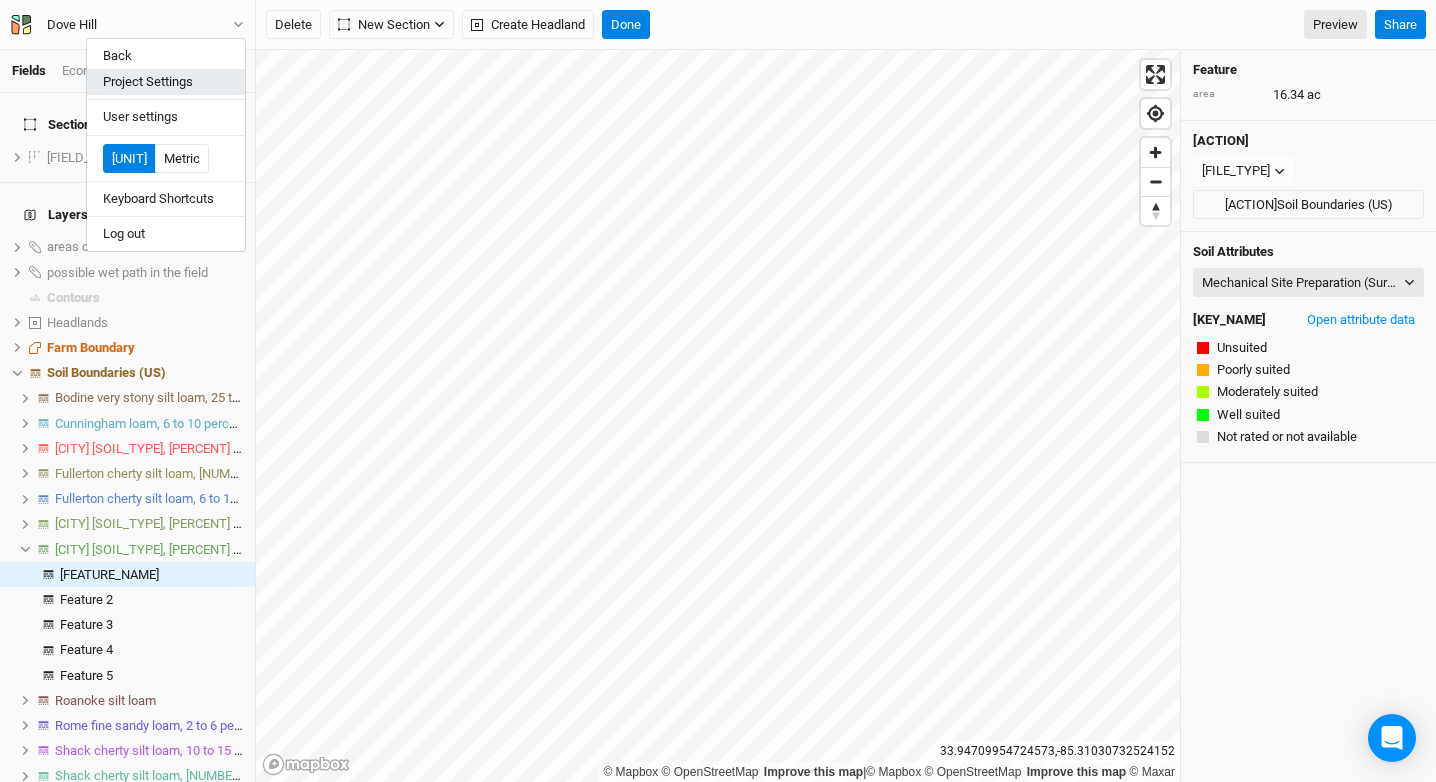 click on "Project Settings" at bounding box center (166, 82) 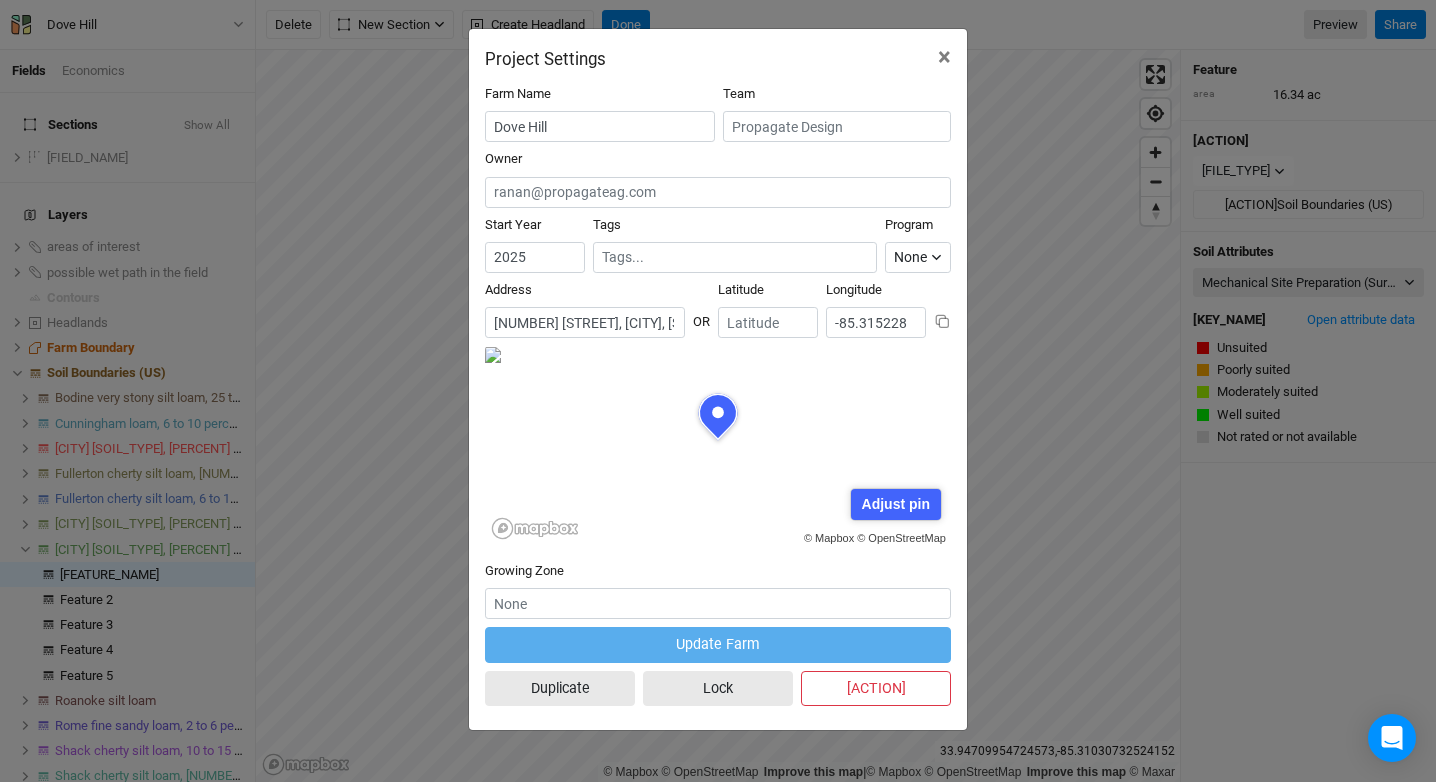 scroll, scrollTop: 100, scrollLeft: 233, axis: both 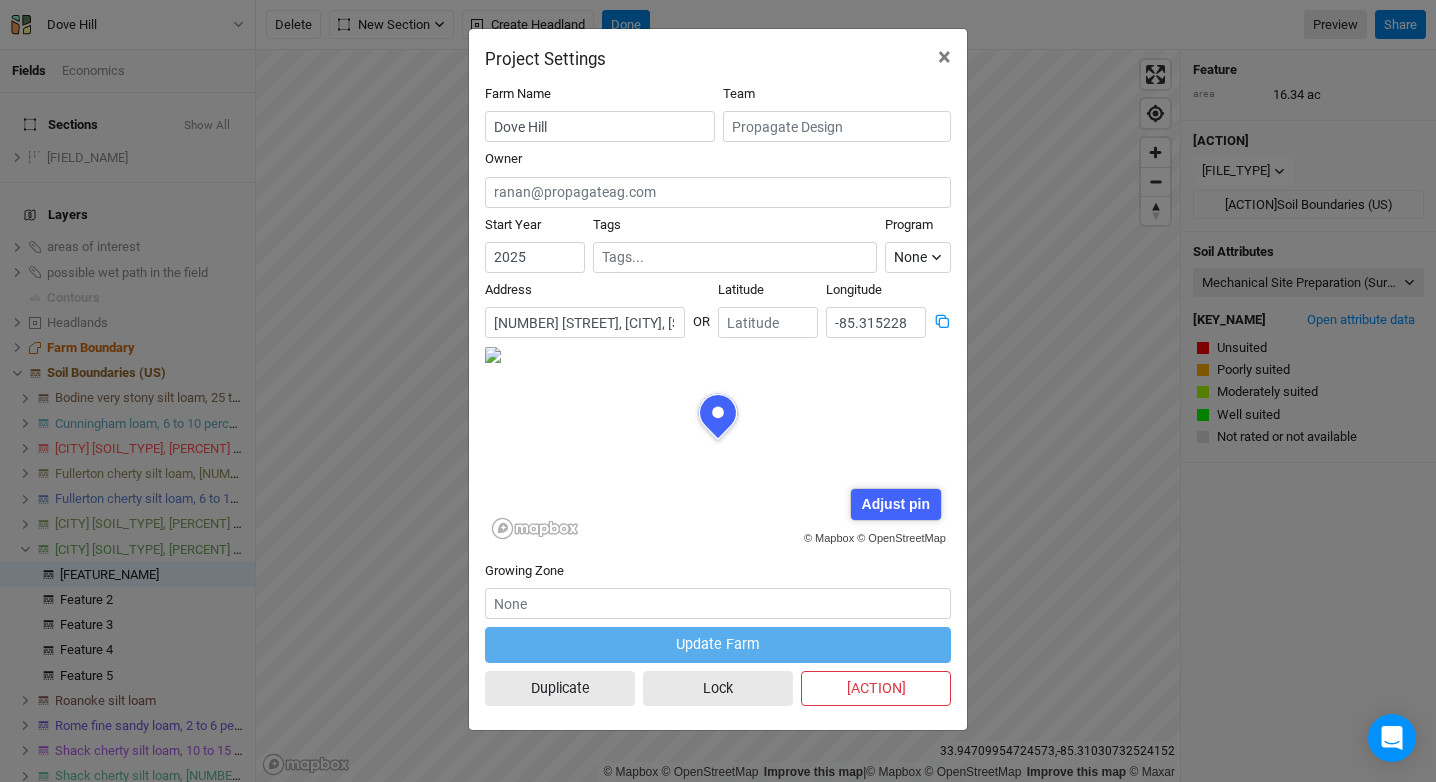 click 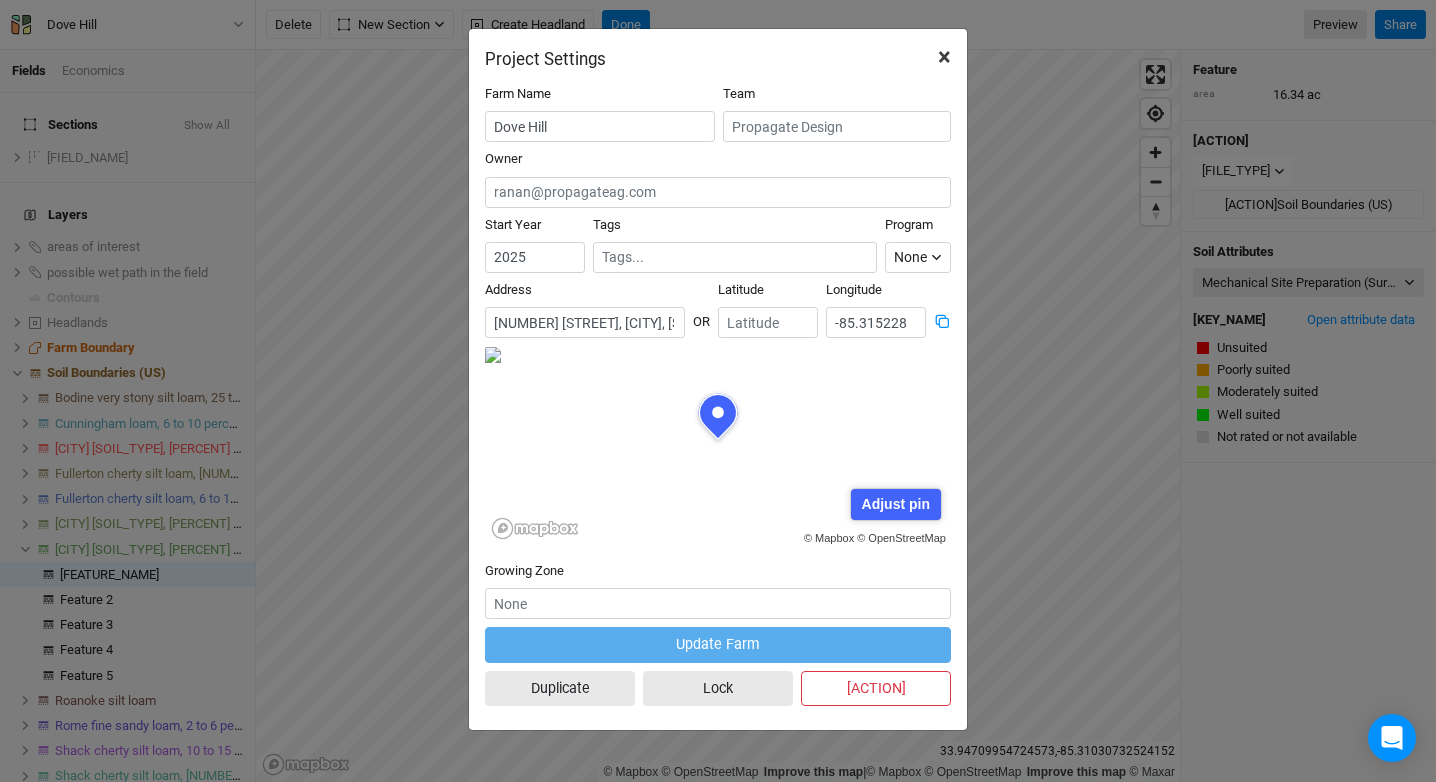 click on "×" at bounding box center [944, 57] 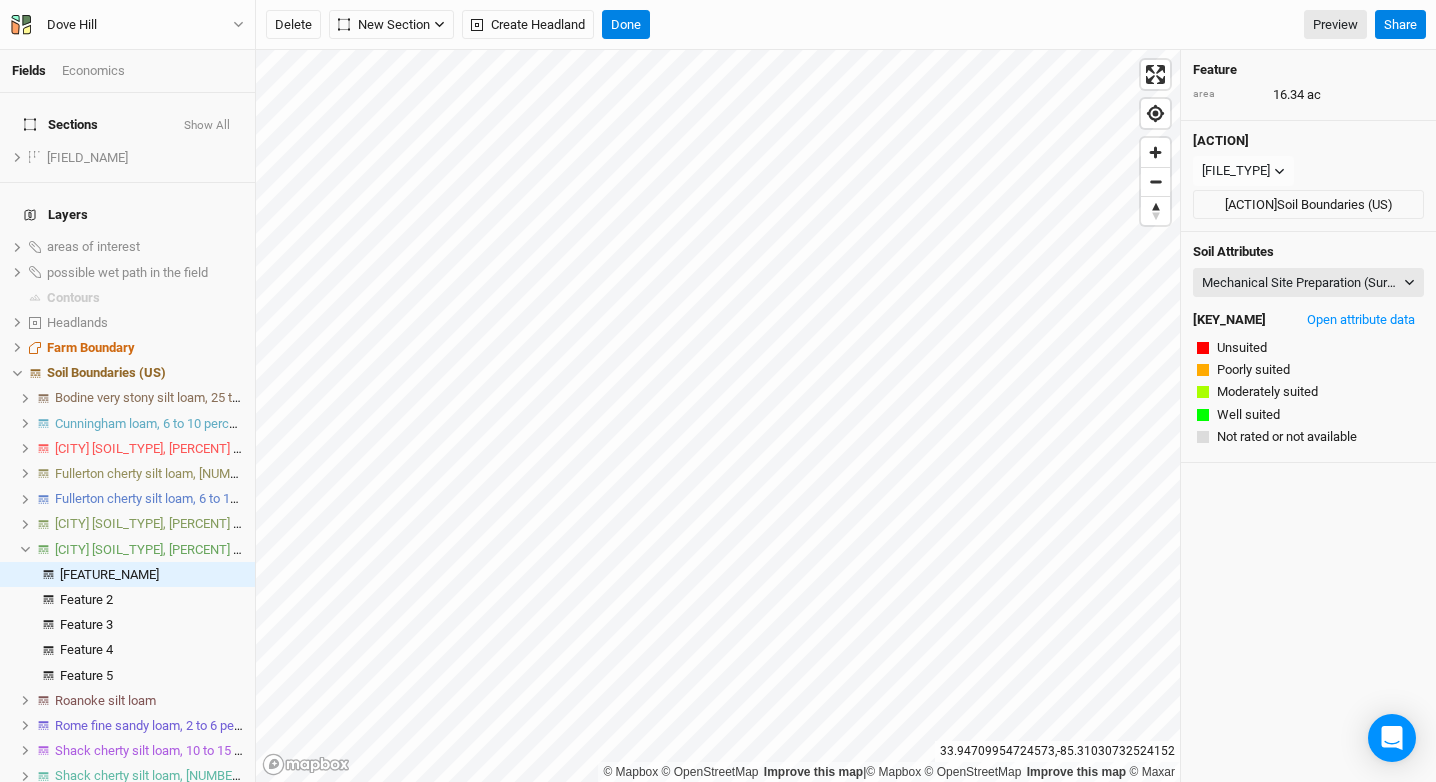 click on "Mechanical Site Preparation (Surface) Map Unit Description Minor Components Percent Clay (All Layers) Percent Clay (Surface Layer) Percent Sand (All Layers) Percent Sand (Surface Layer) Percent Silt (All Layers) Percent Silt (Surface Layer) Available Water Storage (All Layers) Available Water Storage (Surface Layer) Bulk Density, 1/3 Bar (All Layers) Bulk Density, 1/3 Bar (Surface Layer) Depth to Bedrock Depth to Any Restrictive Layer Depth to Restrictive Layer (Densic Material) Depth to Restrictive Layer (Fragipan) Drainage Class Frost Action Representative Slope K Factor, Whole Soil (All Layers) K Factor, Whole Soil (Surface Layer) T Factor pH, 1:1 Water (All Layers) pH, 1:1 Water (Surface Layer) Cation Exchange Capacity: CEC-7 (All Layers) Cation Exchange Capacity: CEC-7 (Surface Layer) Susceptibility to Compaction Forestland Productivity with Site Index Base Hydrologic Soil Group and Surface Runoff Farmland Classification National Commodity Crop Productivity Index Drought Vulnerable Soils" at bounding box center [1308, 287] 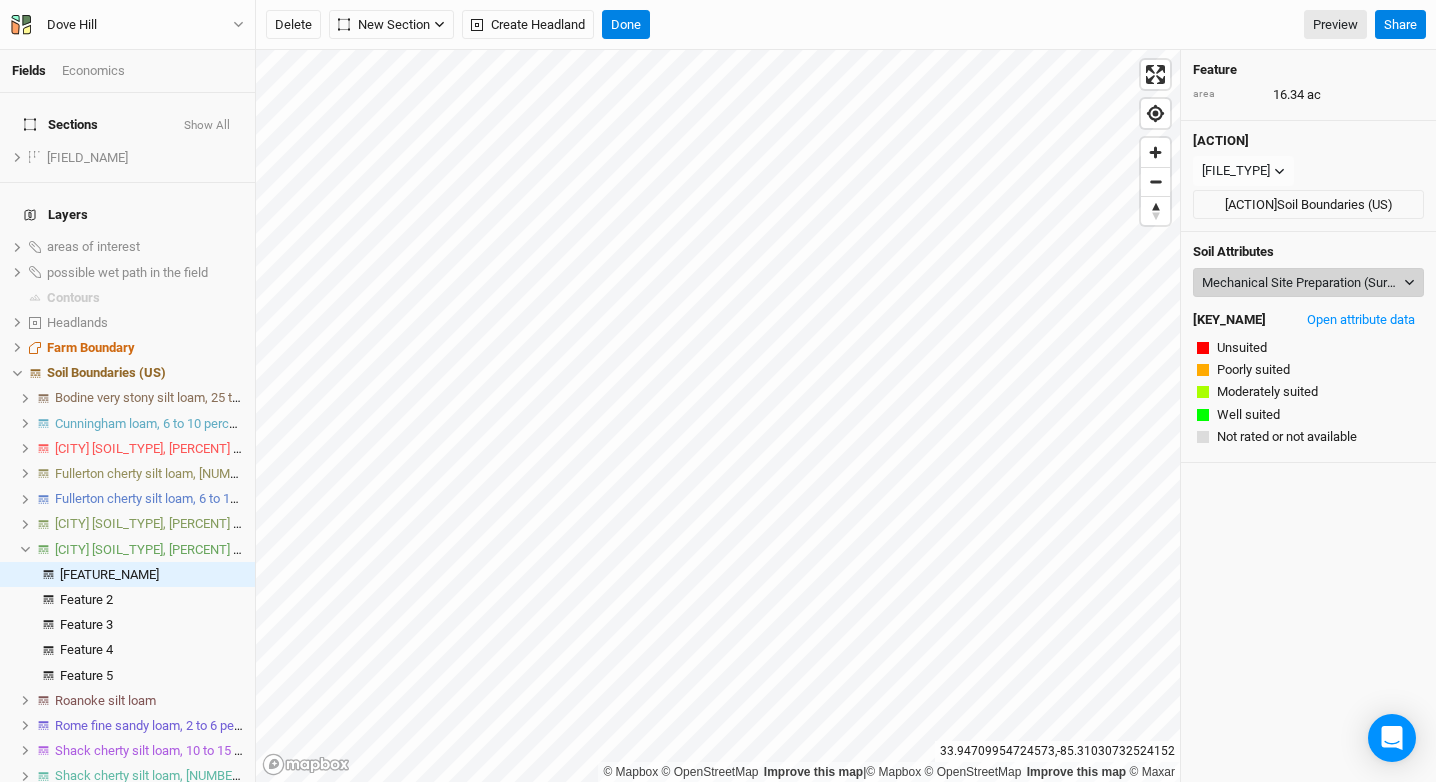 click on "Mechanical Site Preparation (Surface)" at bounding box center [1301, 283] 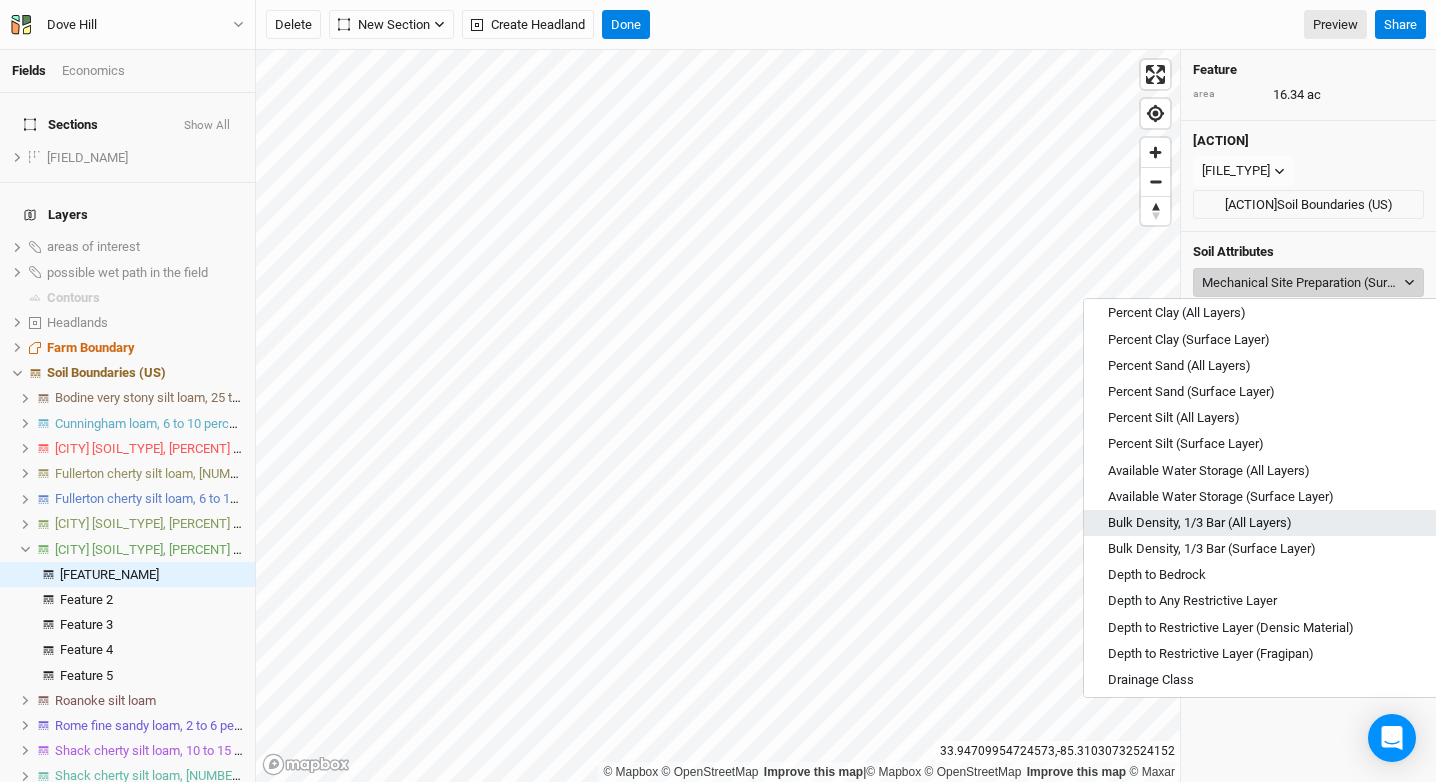 scroll, scrollTop: 77, scrollLeft: 0, axis: vertical 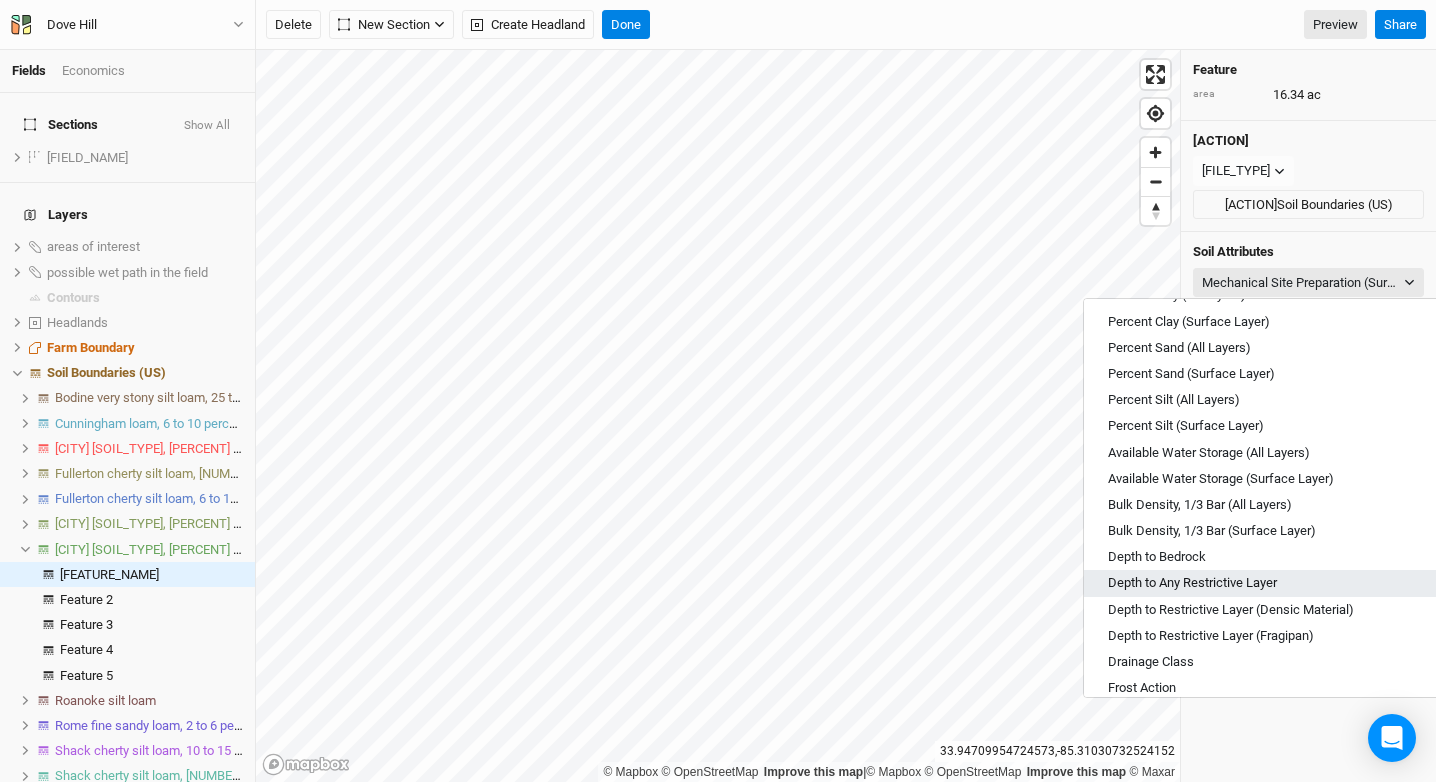 click on "Depth to Any Restrictive Layer" at bounding box center [1192, 583] 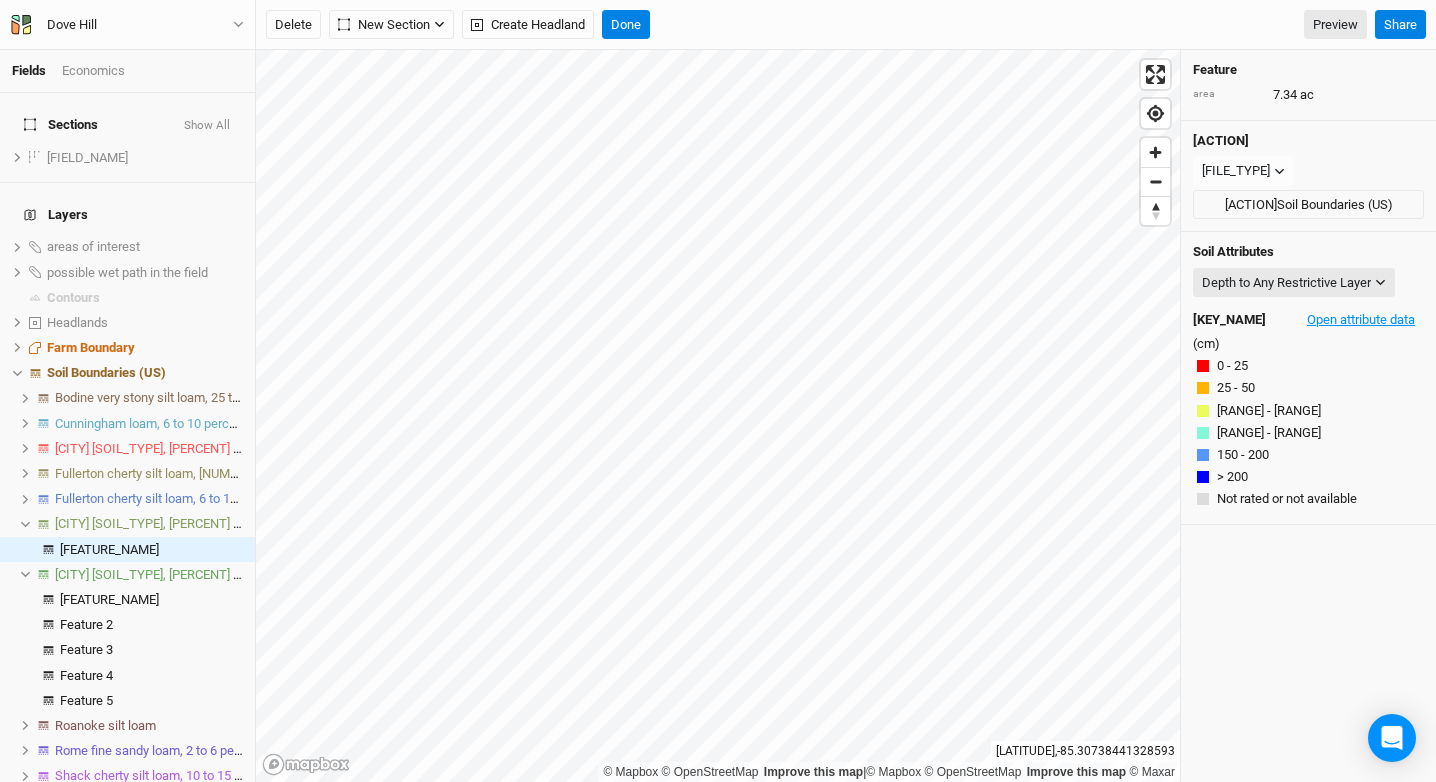 click on "Open attribute data" at bounding box center (1361, 320) 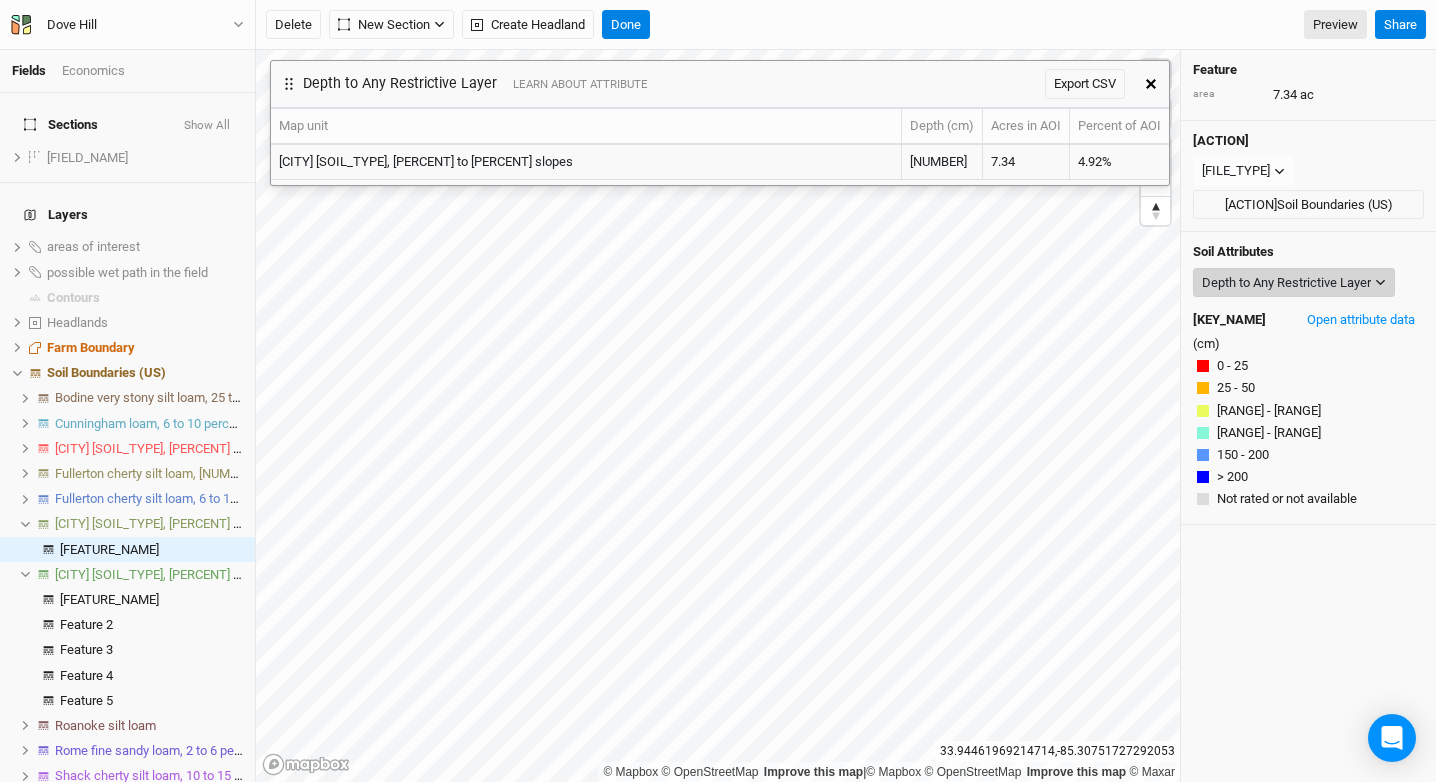 click on "Depth to Any Restrictive Layer" at bounding box center (1286, 283) 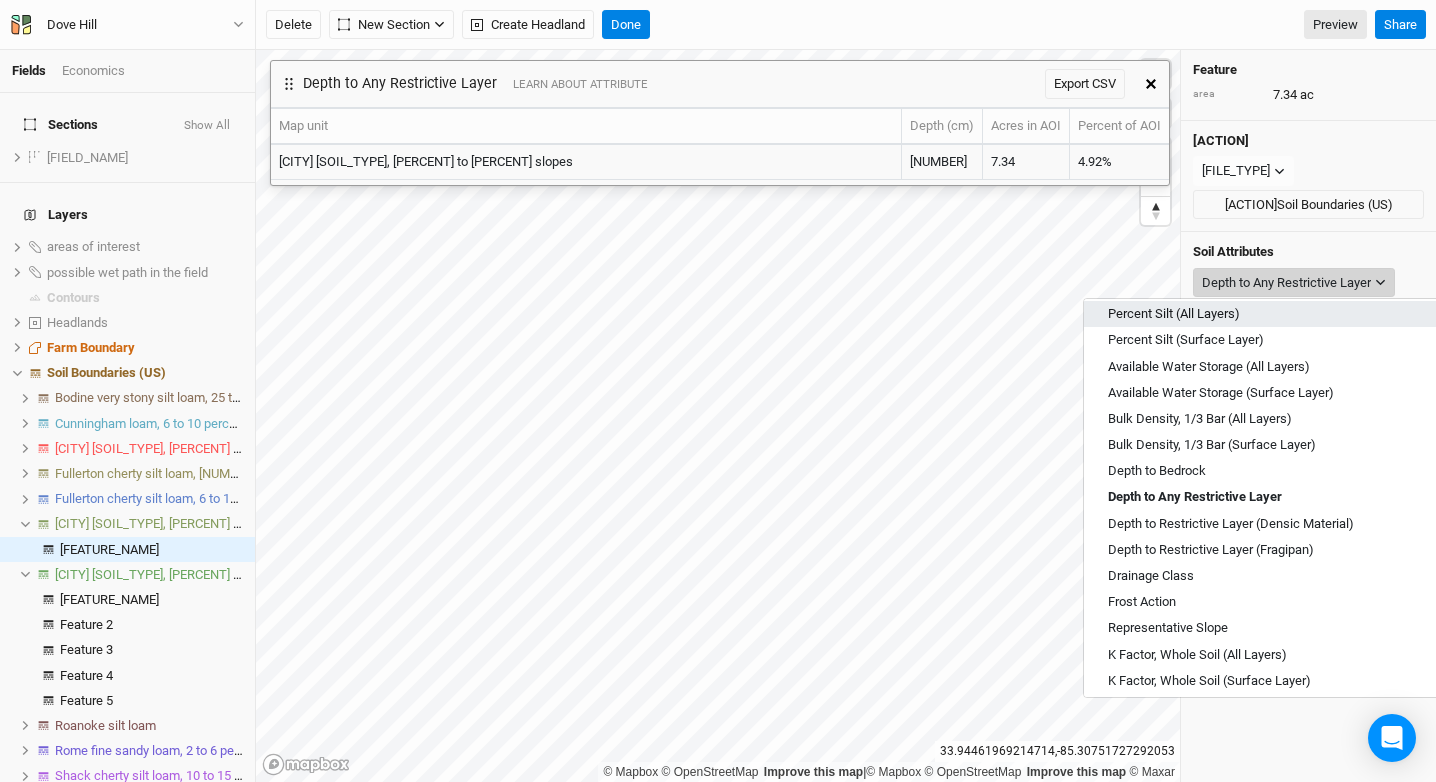scroll, scrollTop: 179, scrollLeft: 0, axis: vertical 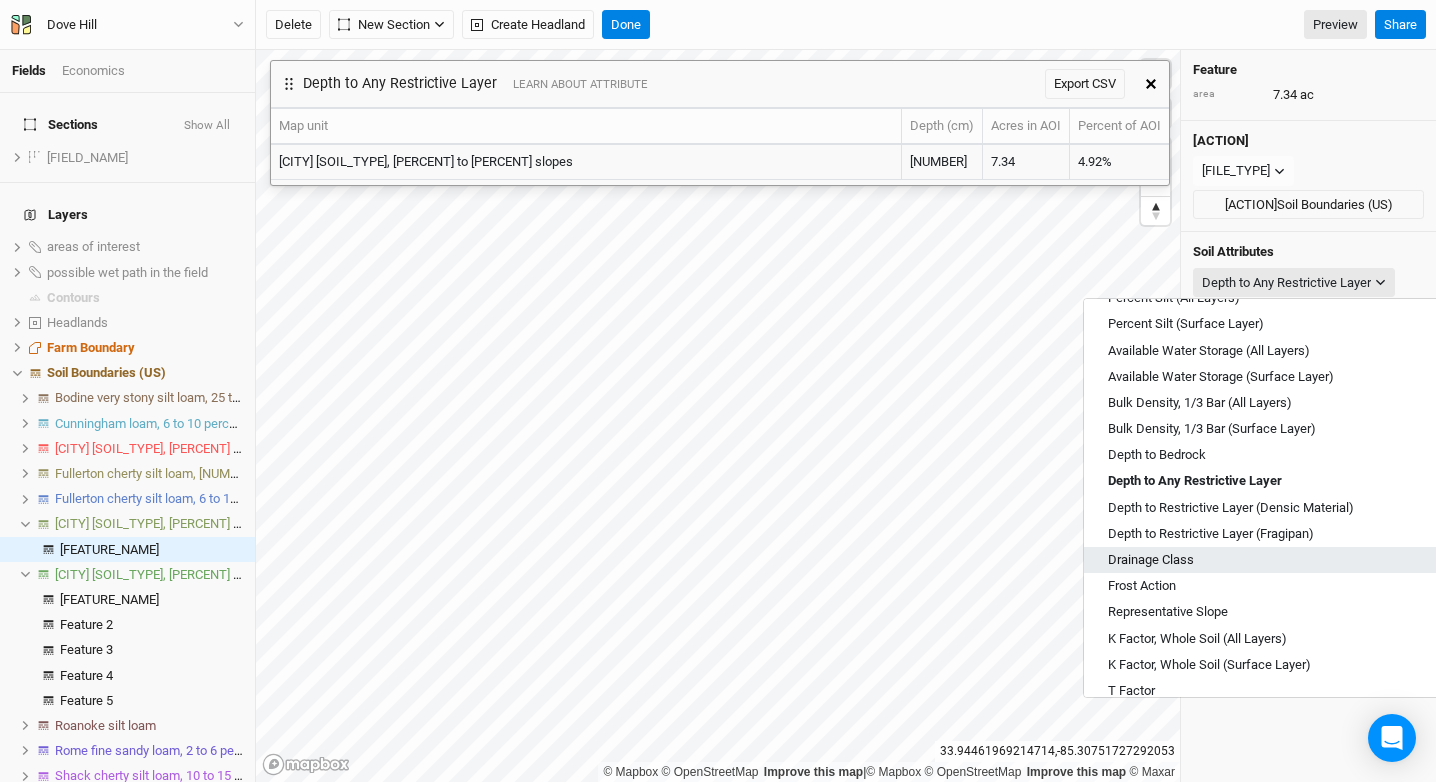 click on "Drainage Class" at bounding box center (1271, 560) 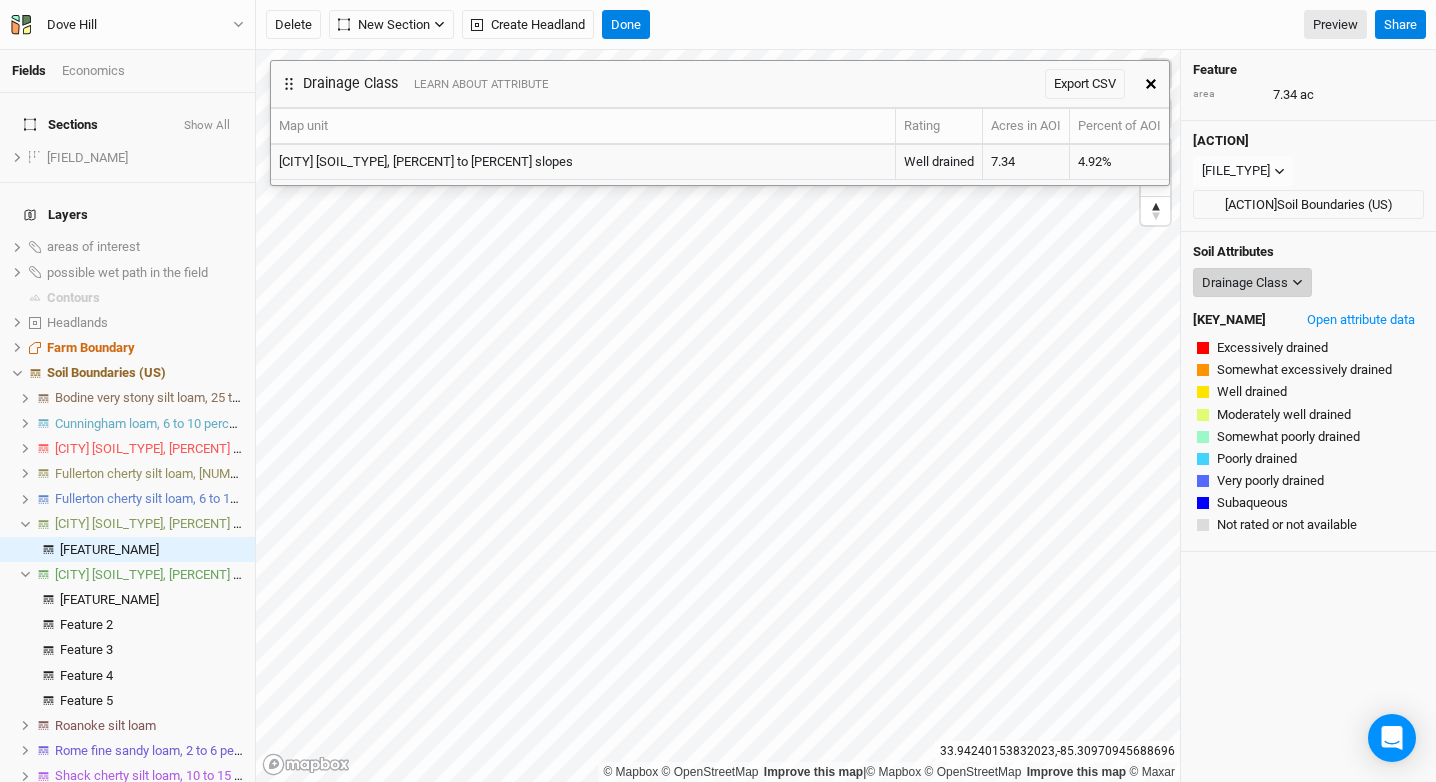 click on "Drainage Class" at bounding box center [1245, 283] 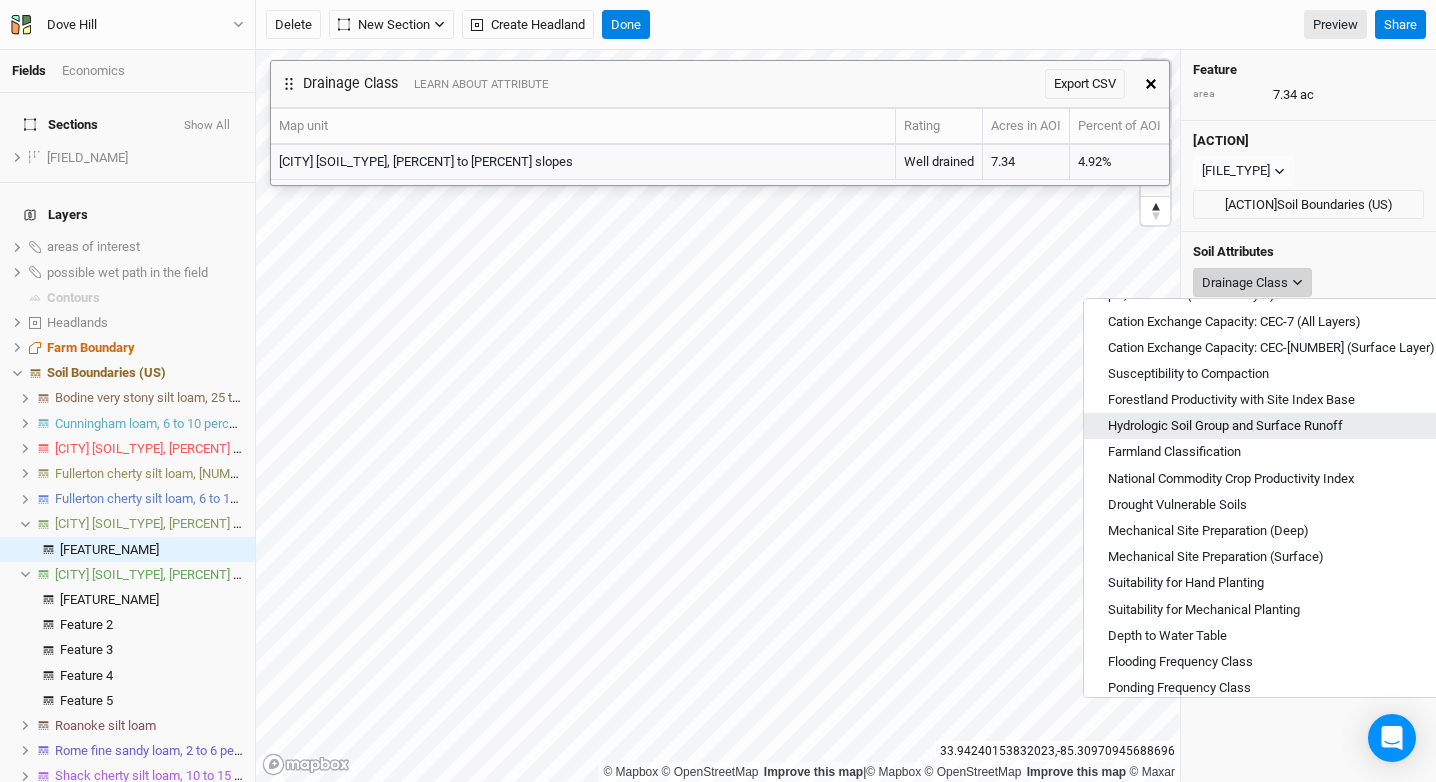 scroll, scrollTop: 718, scrollLeft: 0, axis: vertical 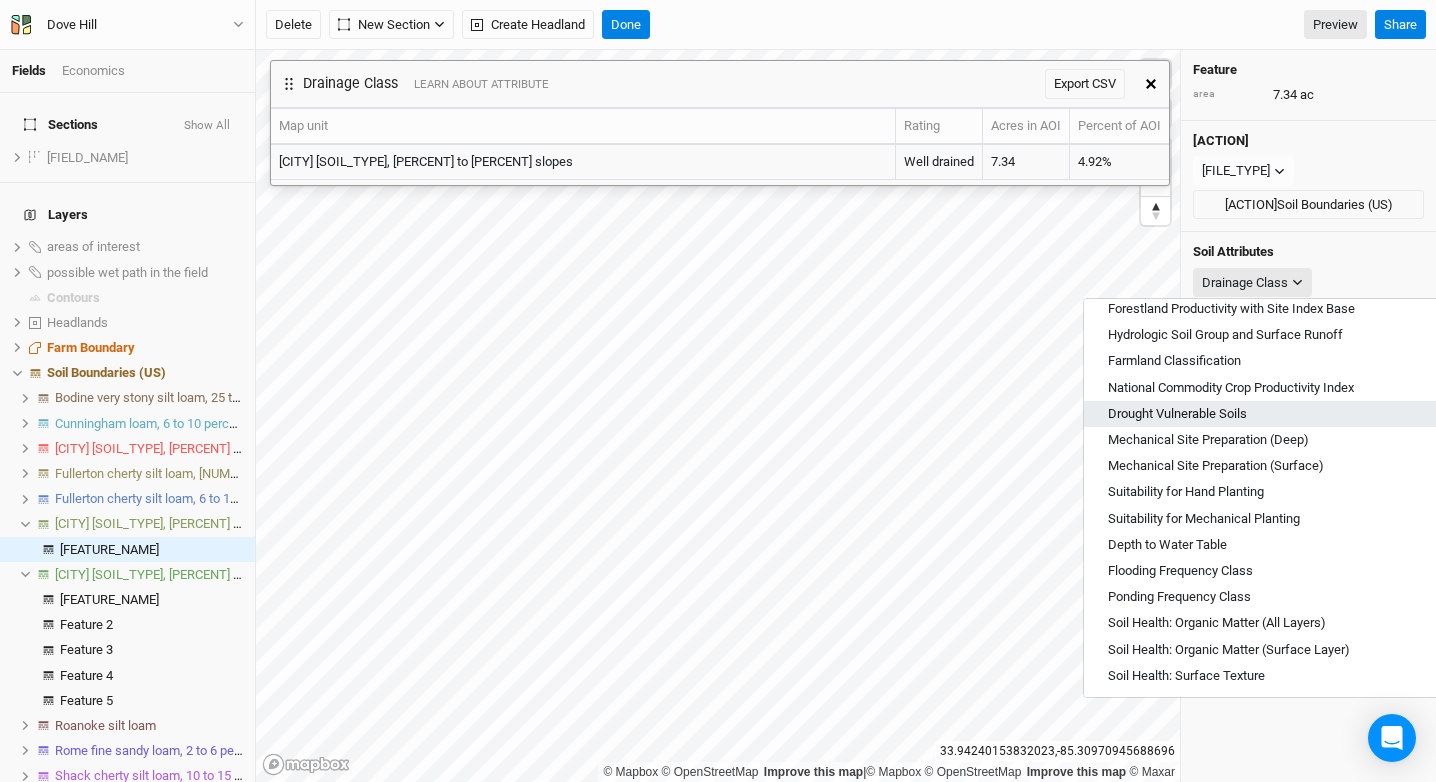 click on "Drought Vulnerable Soils" at bounding box center [1177, 414] 